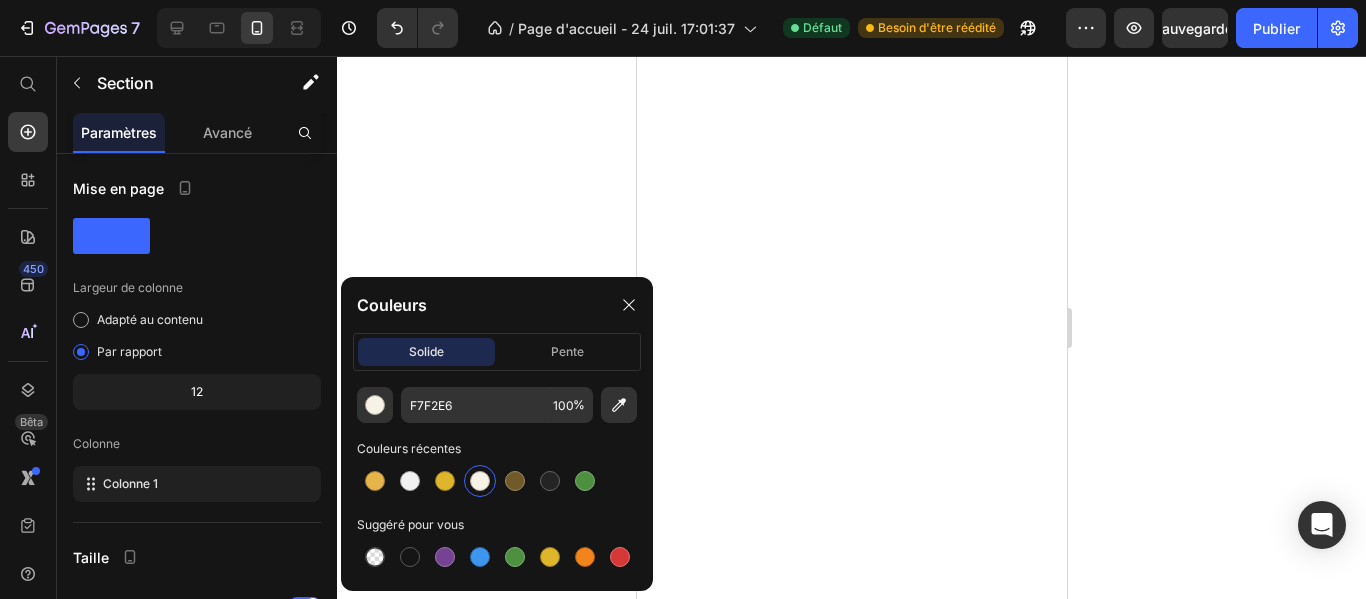 scroll, scrollTop: 0, scrollLeft: 0, axis: both 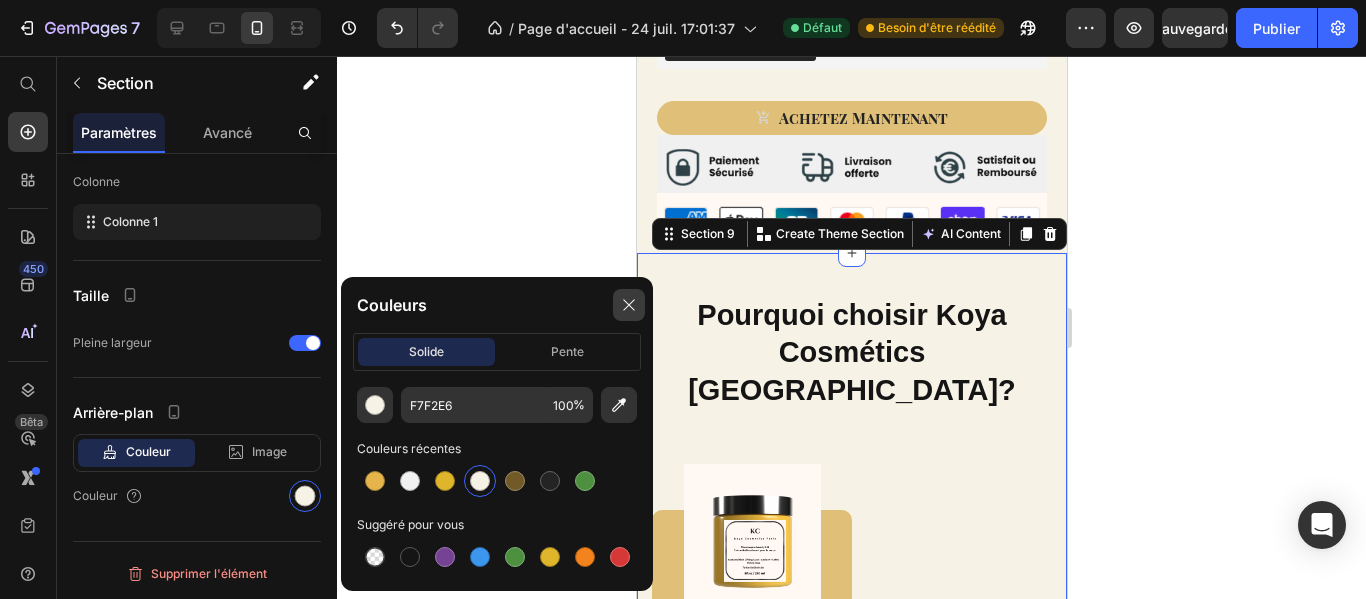 click 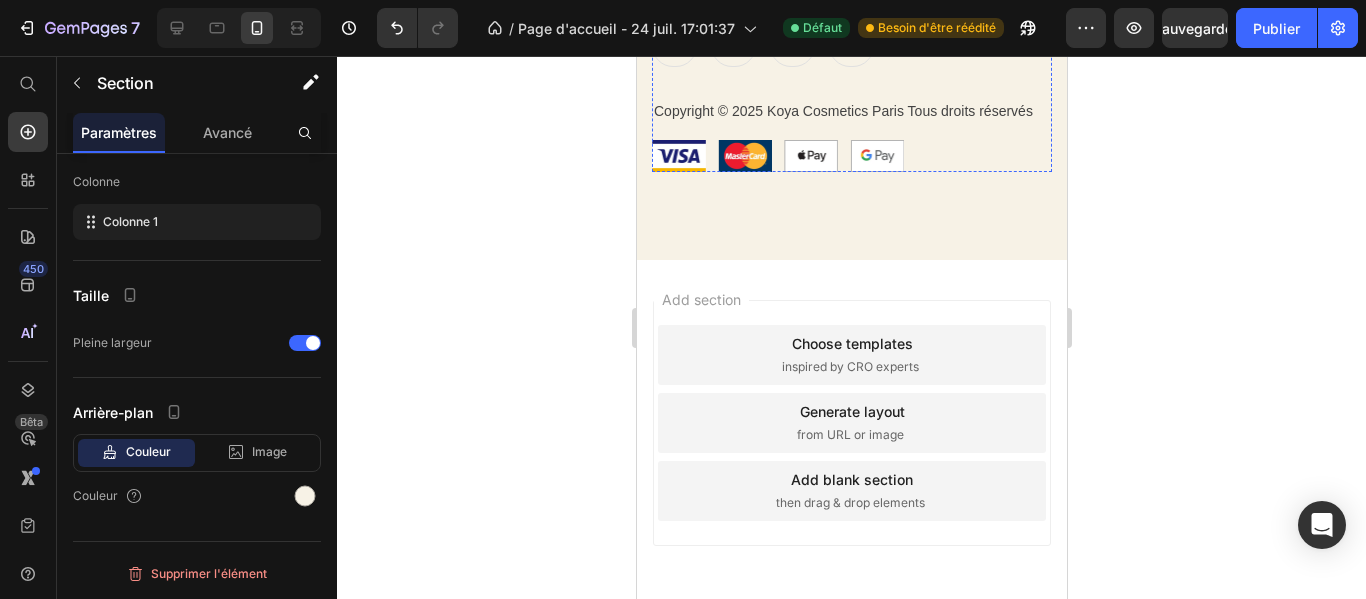 scroll, scrollTop: 8281, scrollLeft: 0, axis: vertical 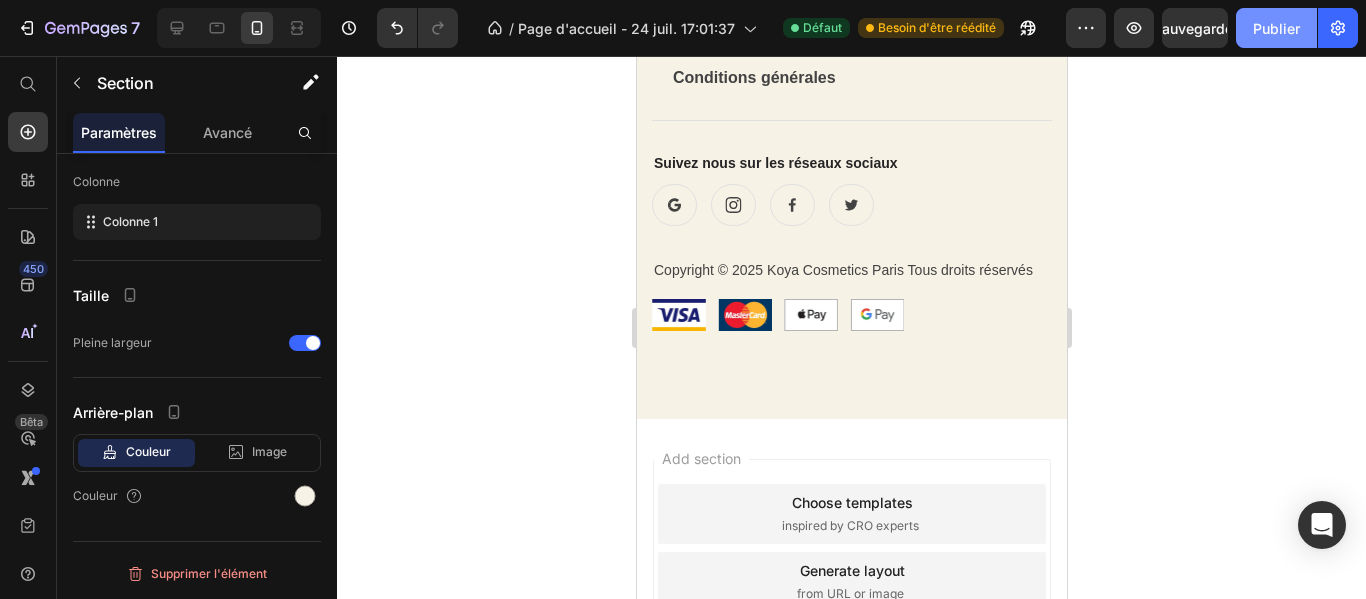 click on "Publier" at bounding box center [1276, 28] 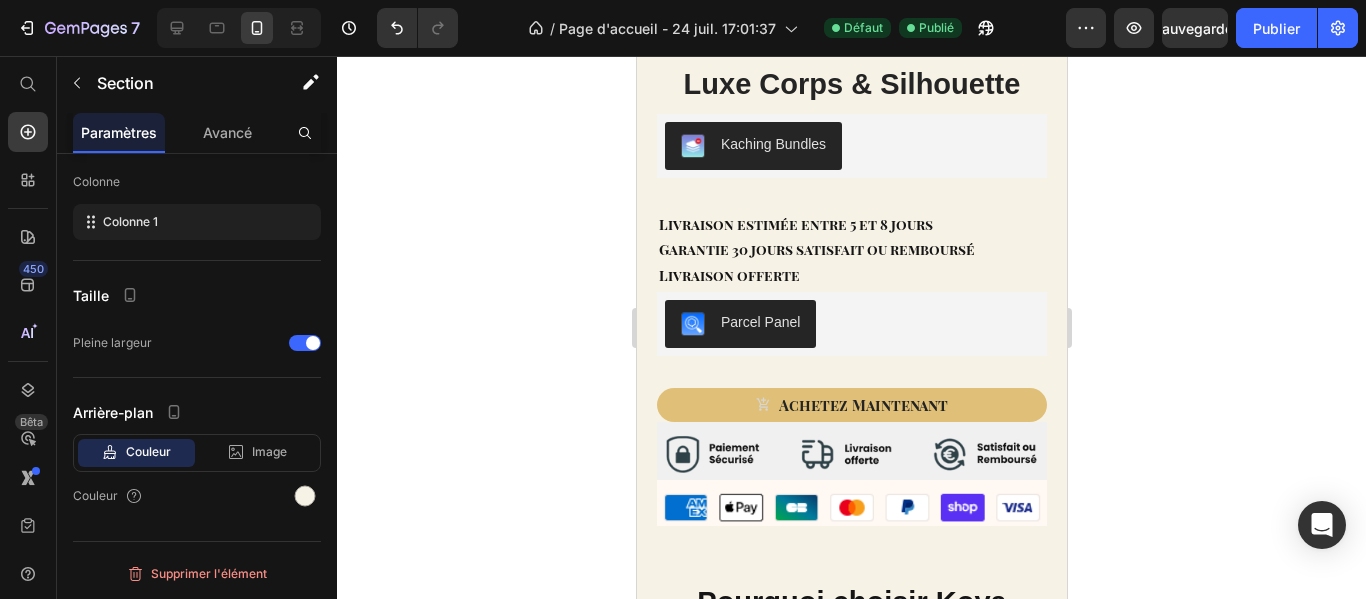 scroll, scrollTop: 3775, scrollLeft: 0, axis: vertical 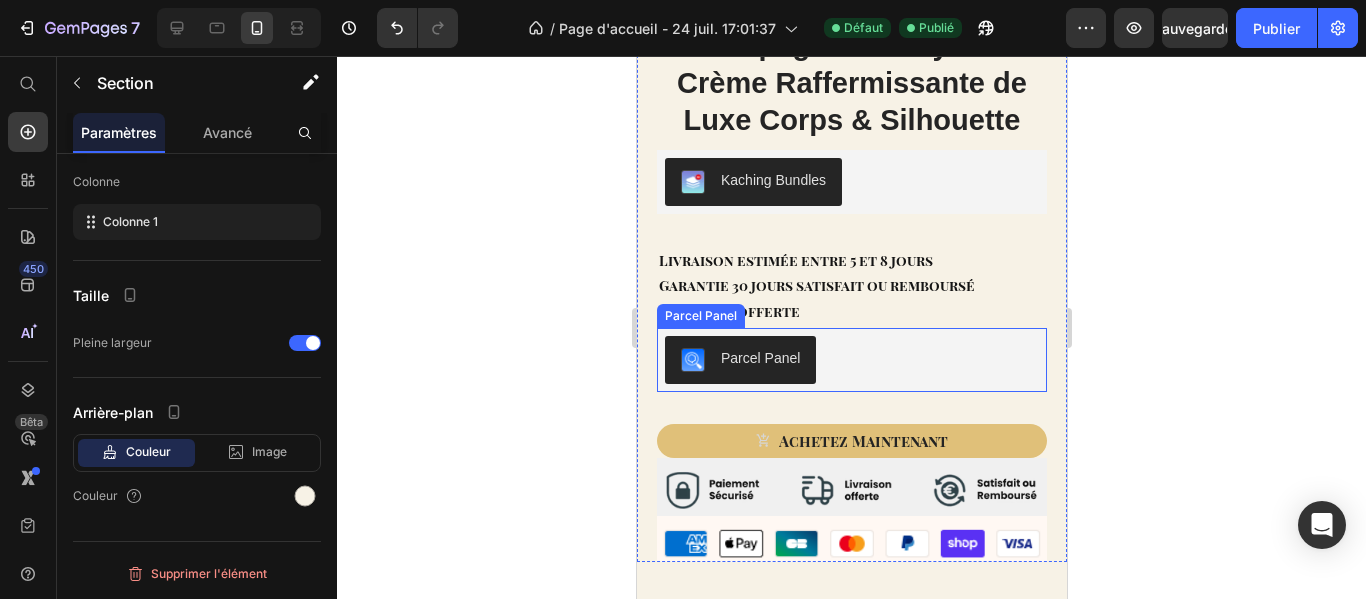 click on "Parcel Panel" at bounding box center [759, 358] 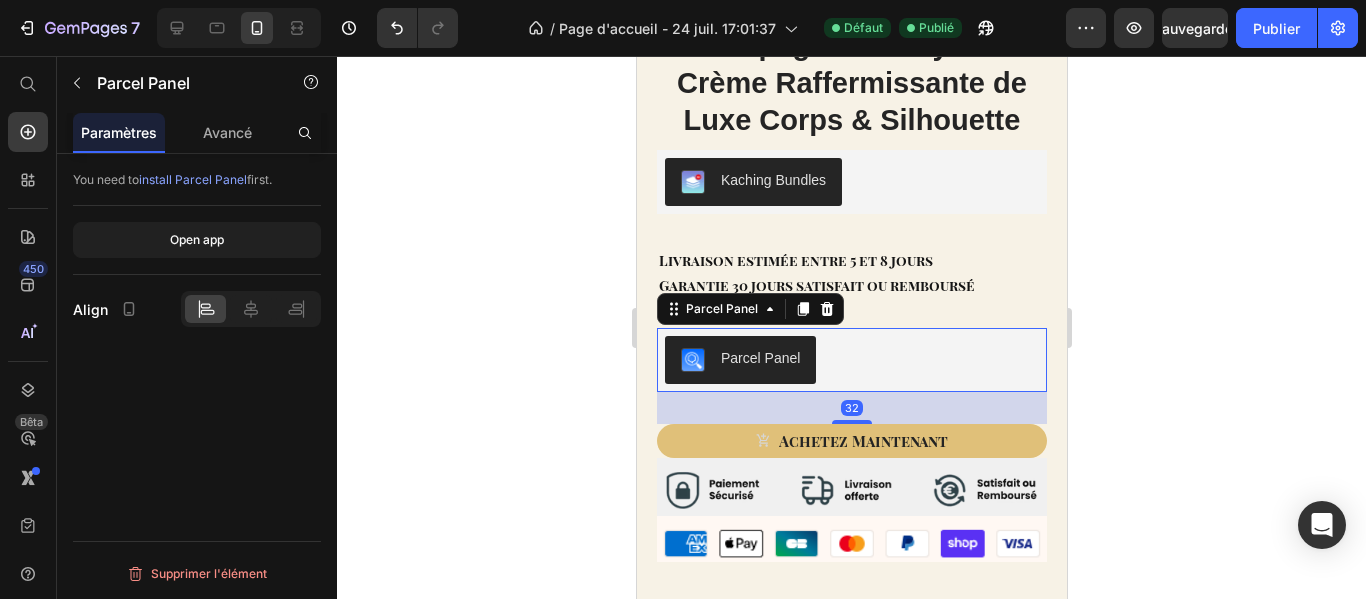 scroll, scrollTop: 0, scrollLeft: 0, axis: both 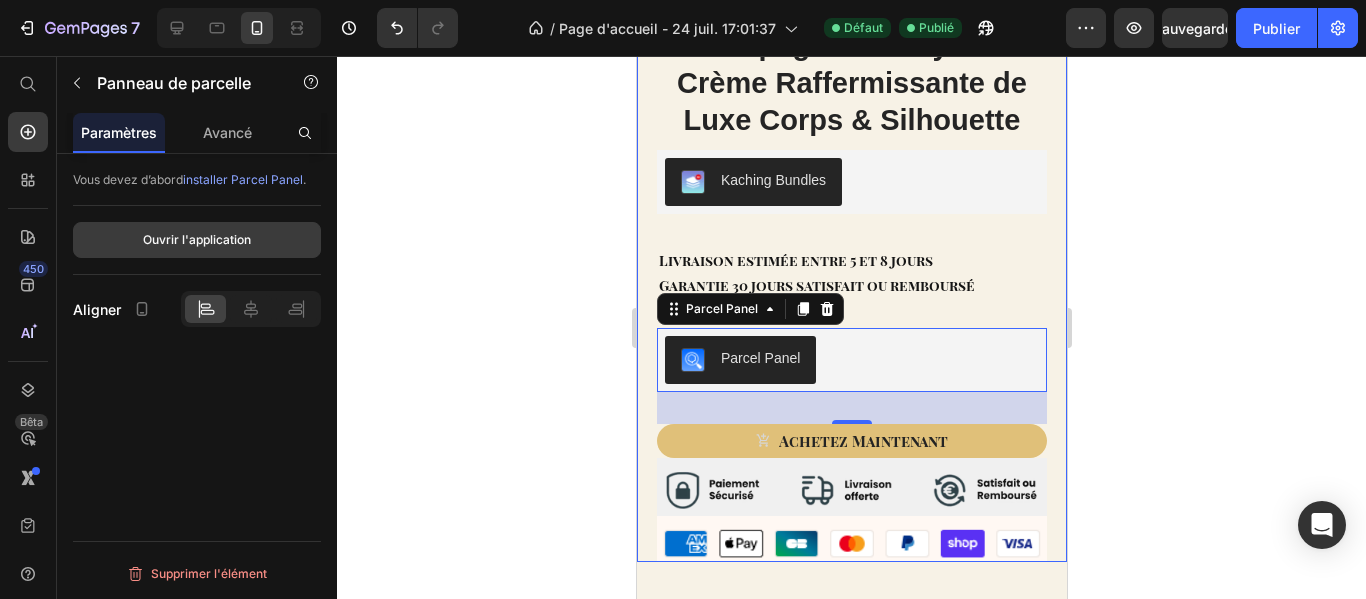 click on "Ouvrir l'application" at bounding box center (197, 239) 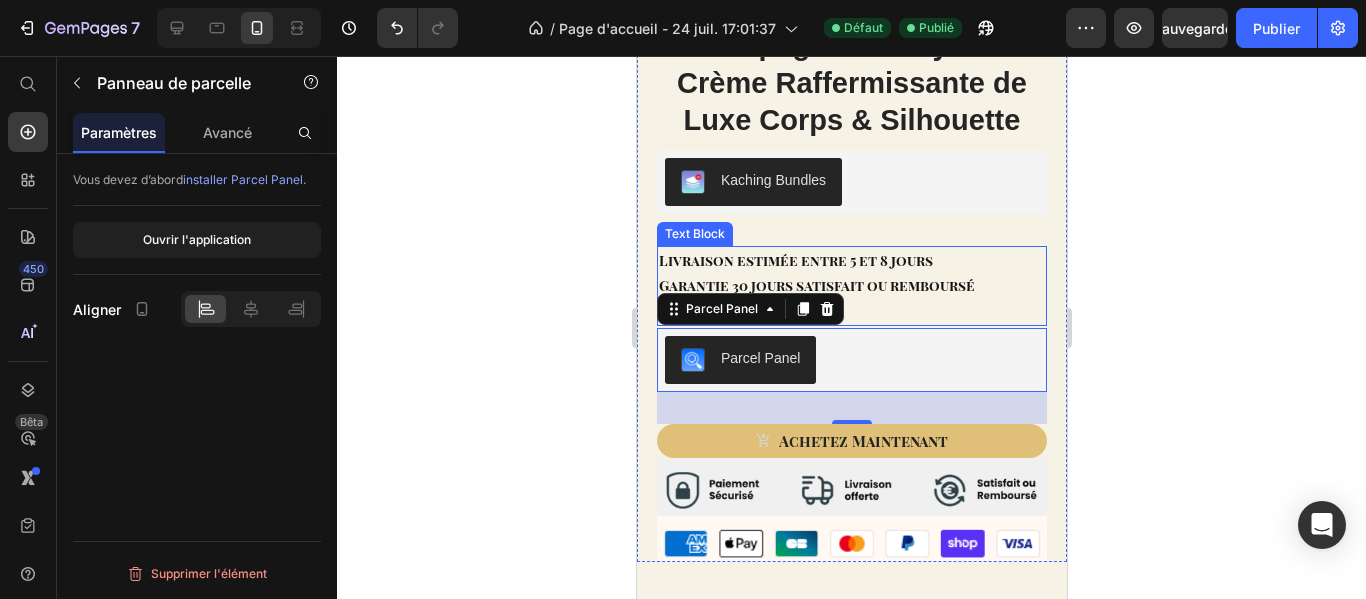 scroll, scrollTop: 3754, scrollLeft: 0, axis: vertical 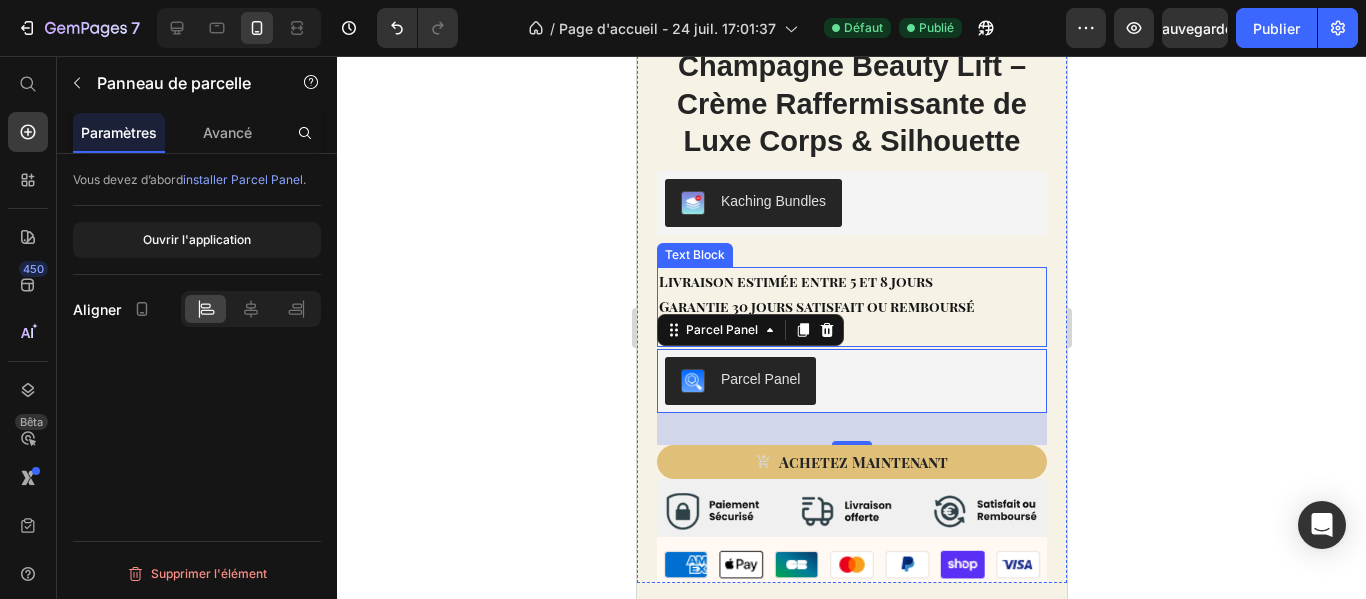 click on "Livraison offerte" at bounding box center [851, 332] 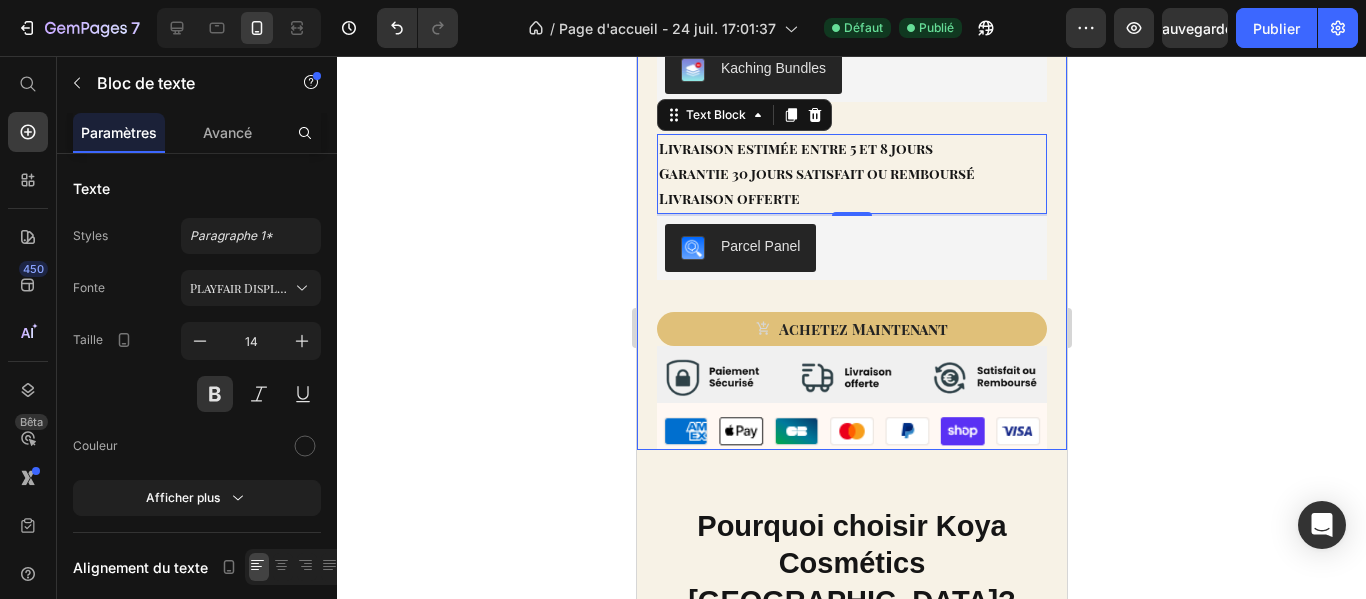 scroll, scrollTop: 3611, scrollLeft: 0, axis: vertical 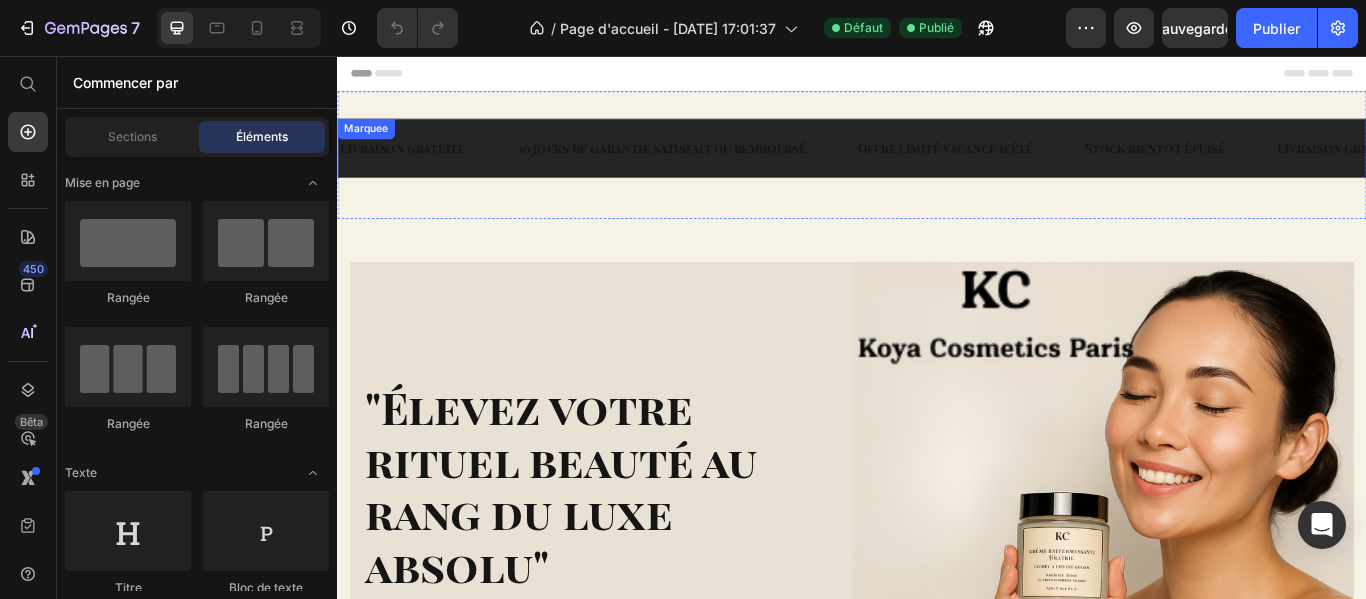 click on "Livraison gratuite Text 30 jours de garantie satisfait ou remboursé Text Offre limité vacance d'été Text Stock bientot épuisé Text Livraison gratuite Text 30 jours de garantie satisfait ou remboursé Text Offre limité vacance d'été Text Stock bientot épuisé Text Livraison gratuite Text 30 jours de garantie satisfait ou remboursé Text Offre limité vacance d'été Text Stock bientot épuisé Text Livraison gratuite Text 30 jours de garantie satisfait ou remboursé Text Offre limité vacance d'été Text Stock bientot épuisé Text Livraison gratuite Text 30 jours de garantie satisfait ou remboursé Text Offre limité vacance d'été Text Stock bientot épuisé Text Livraison gratuite Text 30 jours de garantie satisfait ou remboursé Text Offre limité vacance d'été Text Stock bientot épuisé Text Marquee" at bounding box center (937, 163) 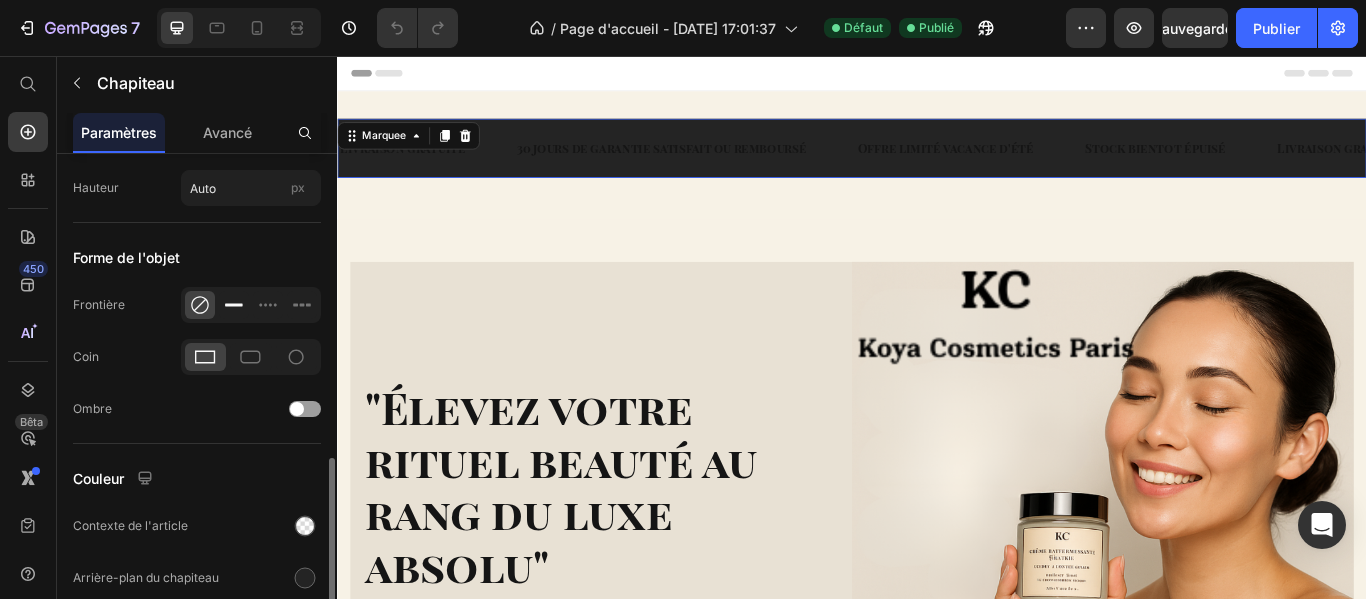 scroll, scrollTop: 995, scrollLeft: 0, axis: vertical 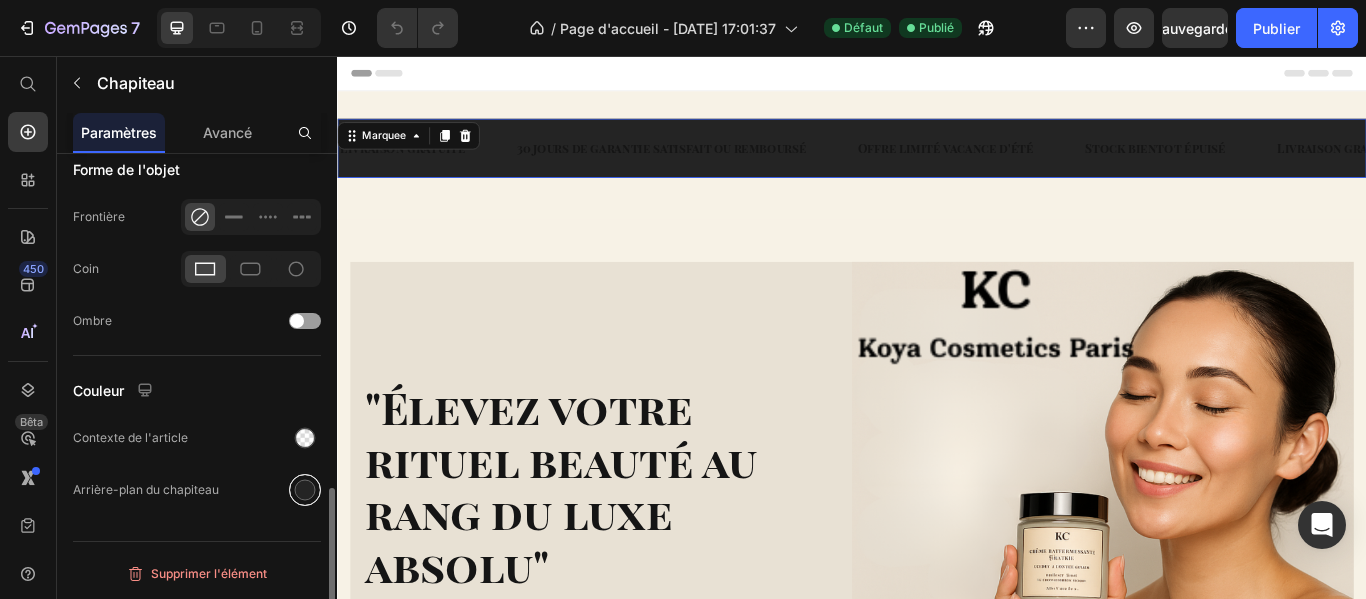 click at bounding box center (305, 490) 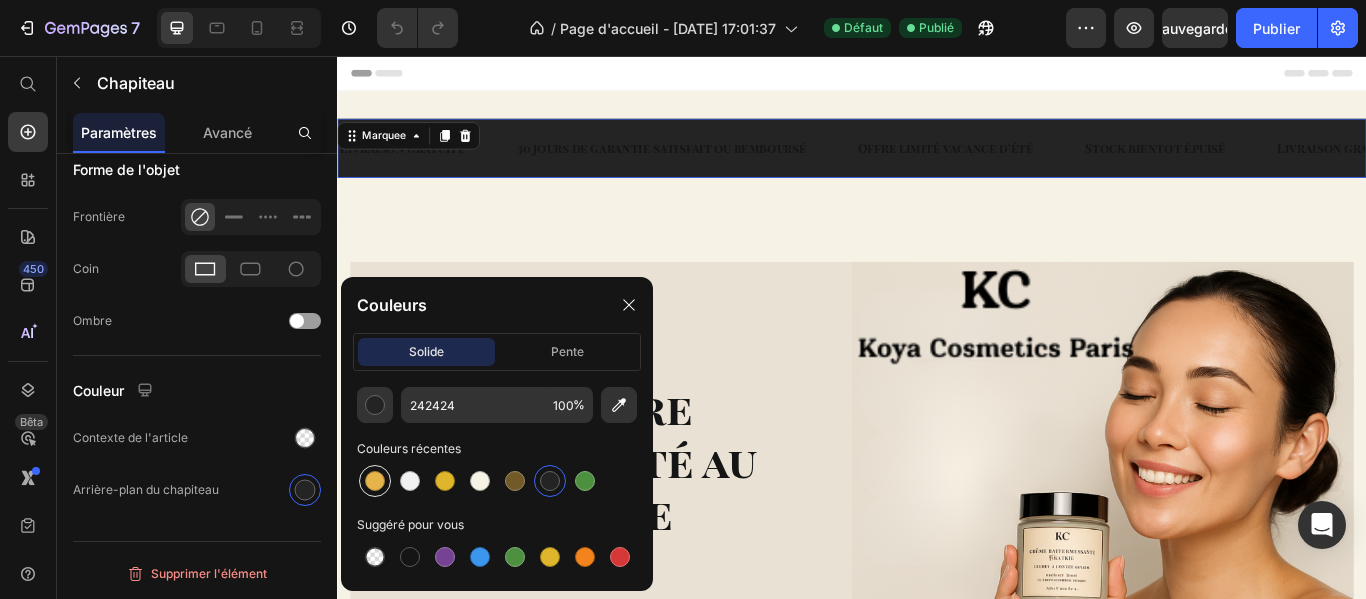 click at bounding box center [375, 481] 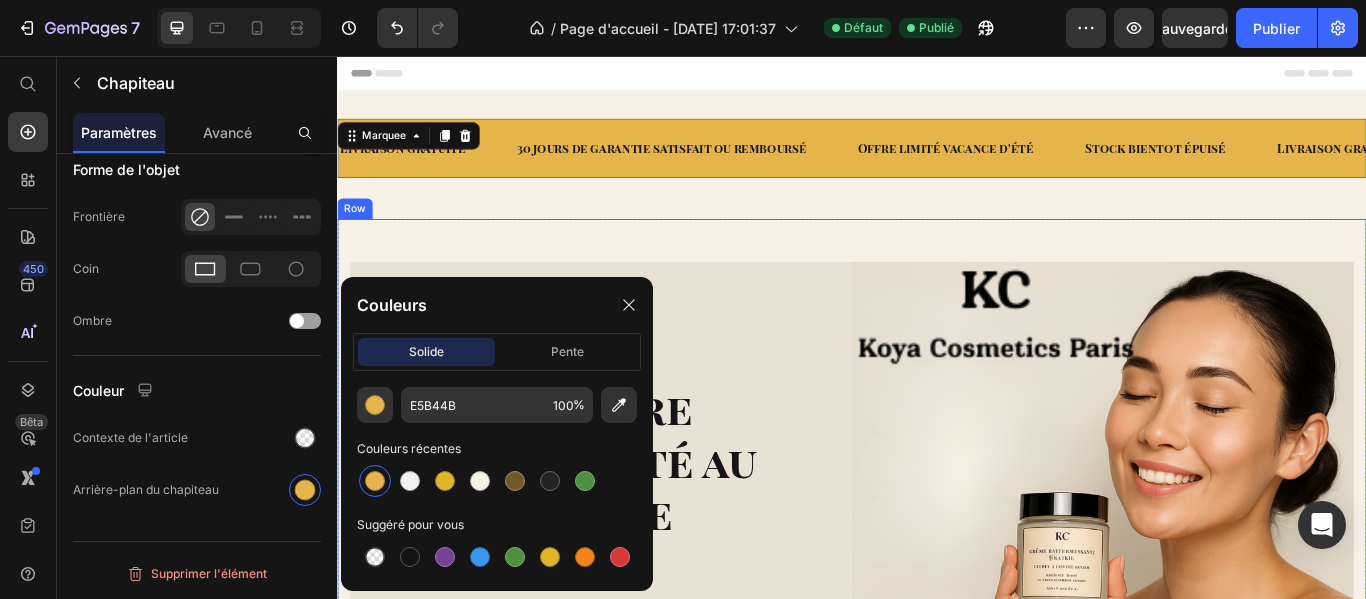 click on ""Élevez votre rituel beauté au rang du luxe absolu" Heading Découvrir nos produits Button Row Image Row Row" at bounding box center [937, 563] 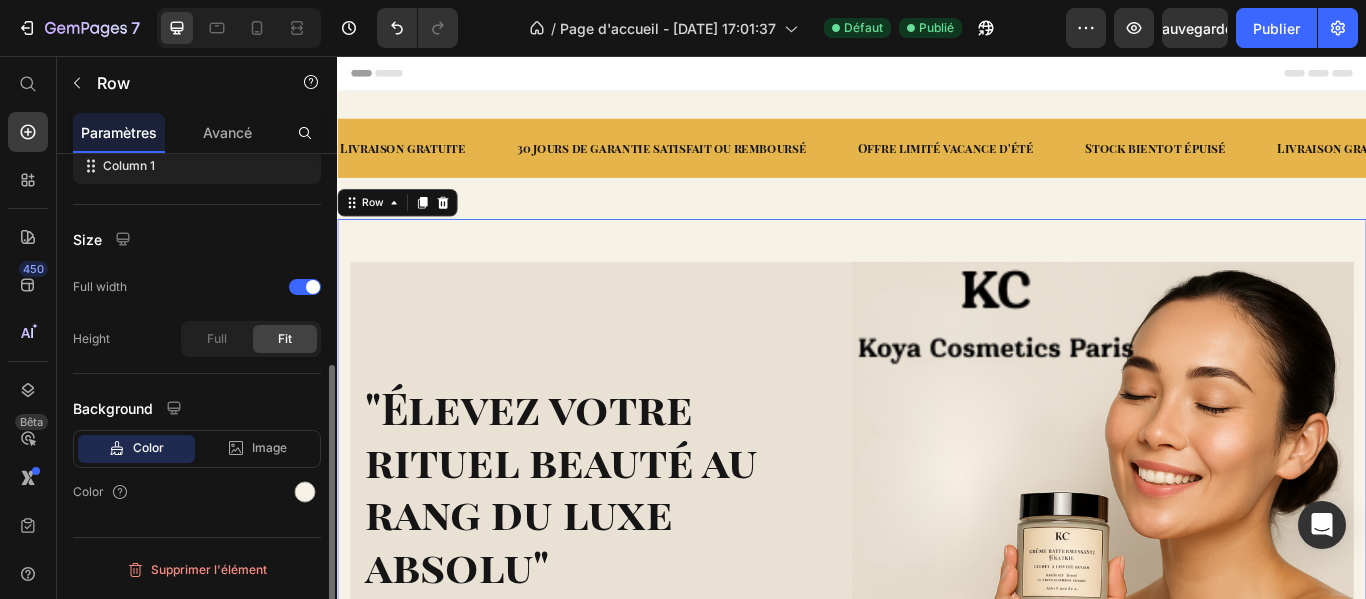 scroll, scrollTop: 0, scrollLeft: 0, axis: both 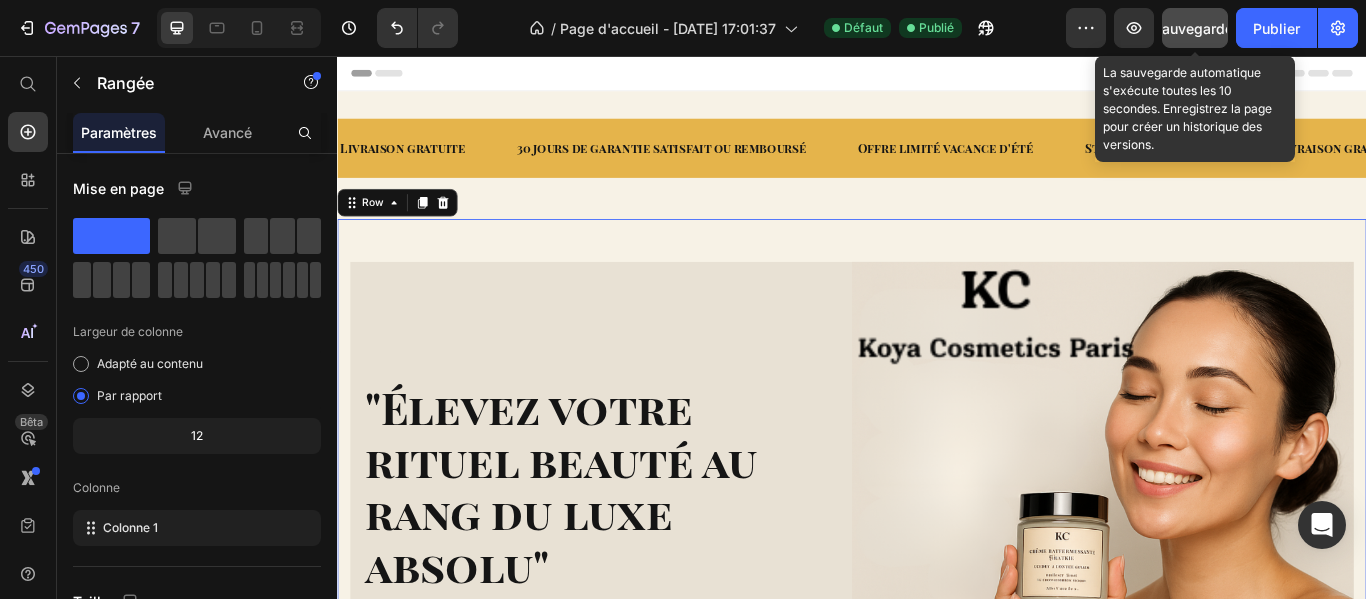 click on "Sauvegarder" at bounding box center [1195, 28] 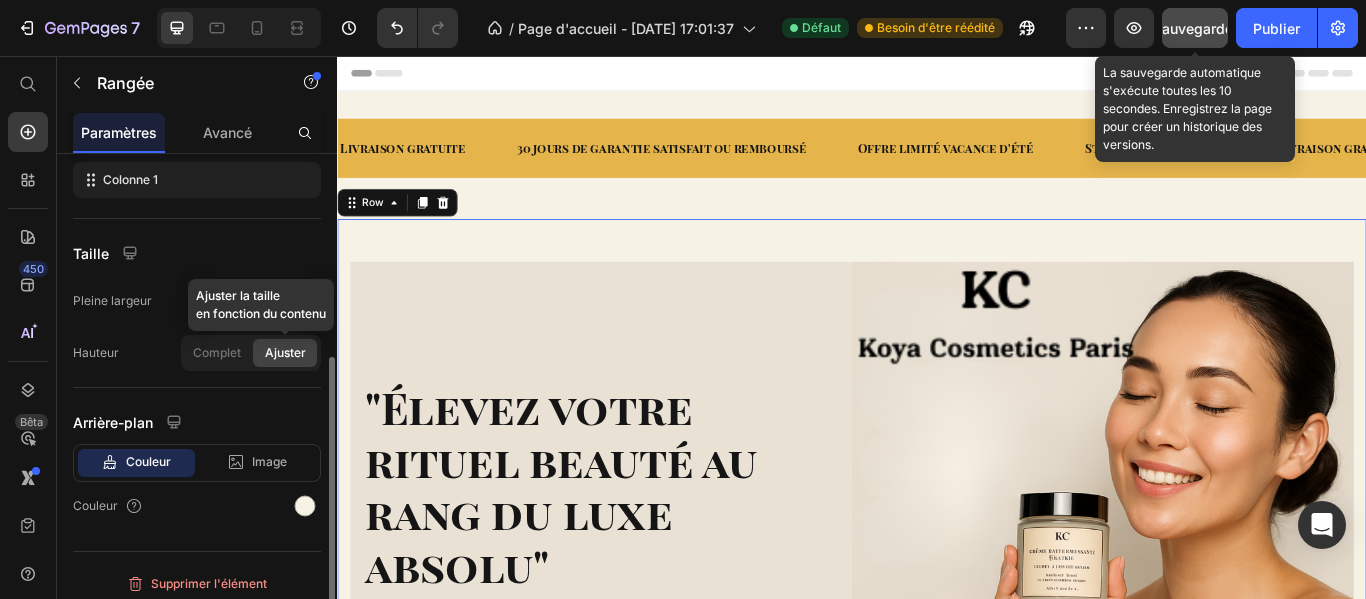 scroll, scrollTop: 358, scrollLeft: 0, axis: vertical 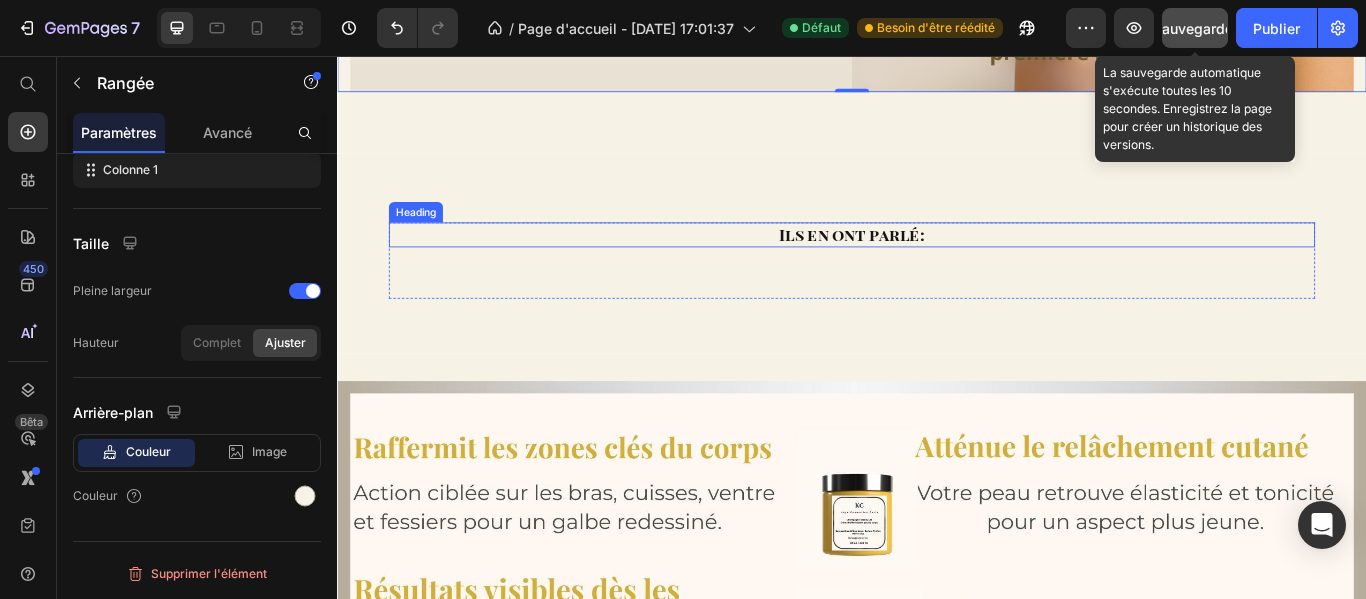 click on "Ils en ont parlé:" at bounding box center [937, 264] 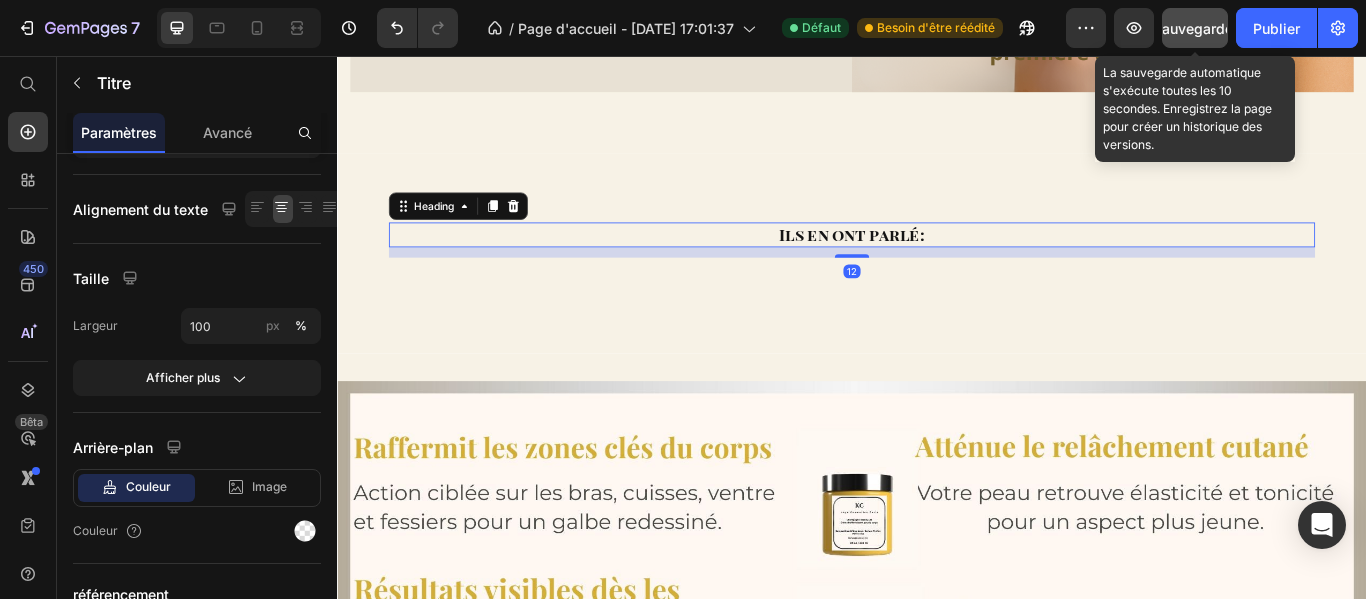 scroll, scrollTop: 0, scrollLeft: 0, axis: both 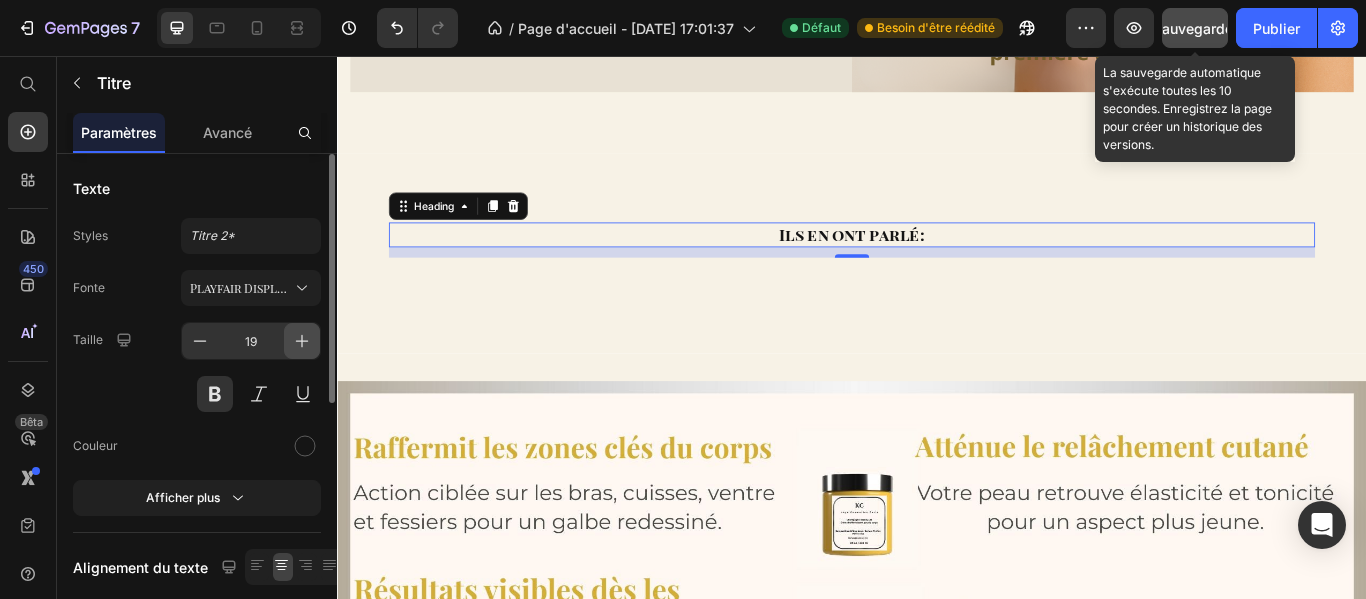 click 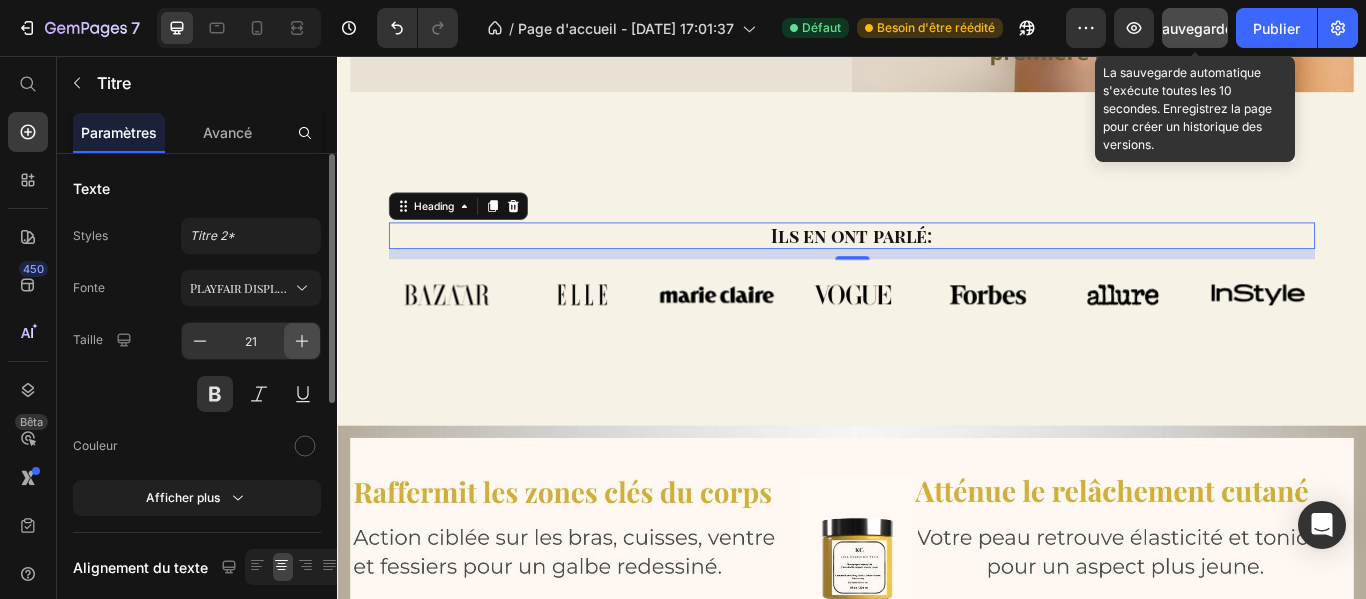 click 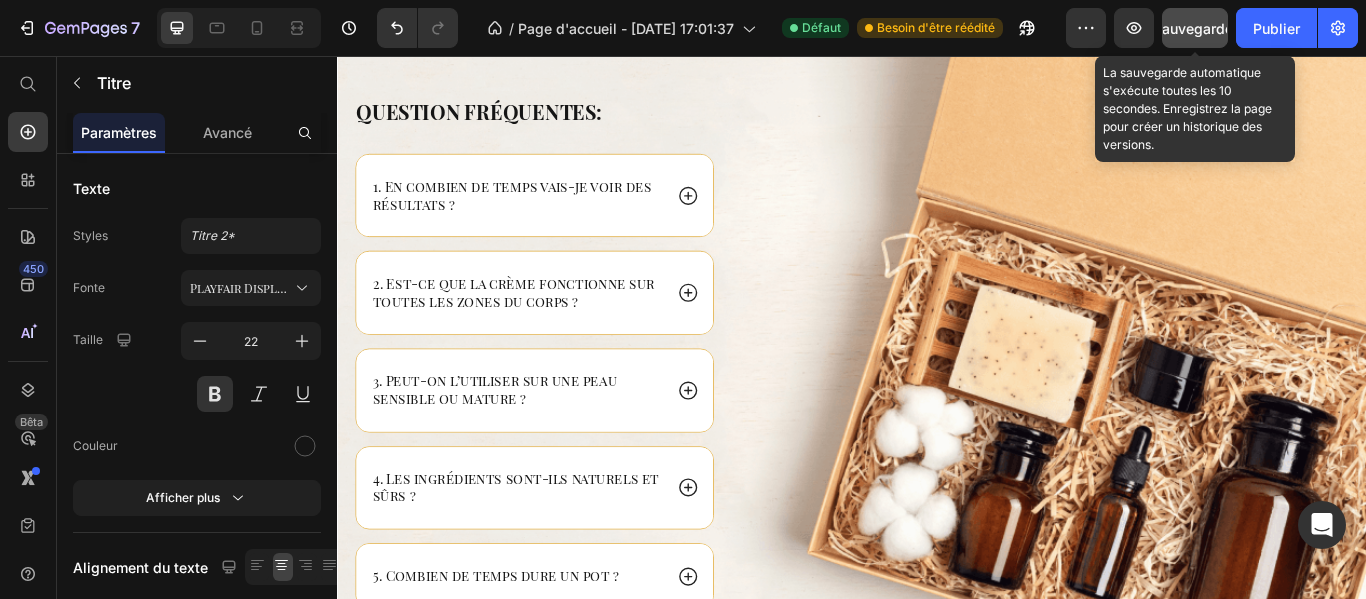 scroll, scrollTop: 6841, scrollLeft: 0, axis: vertical 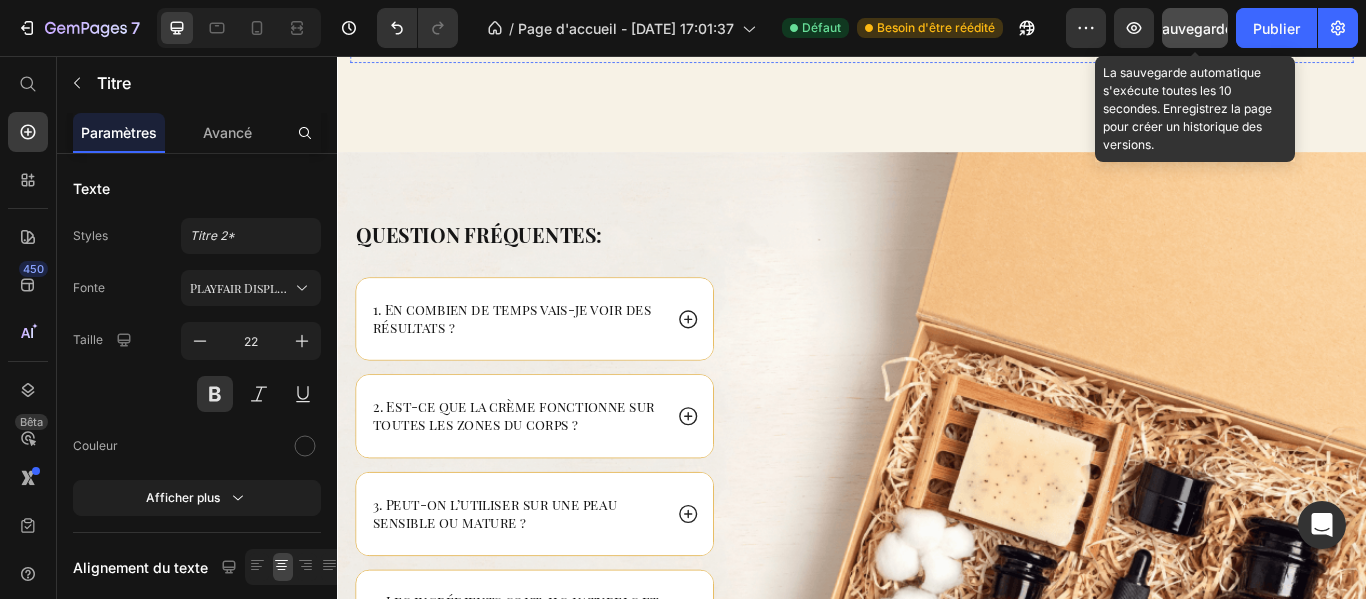click at bounding box center [536, -90] 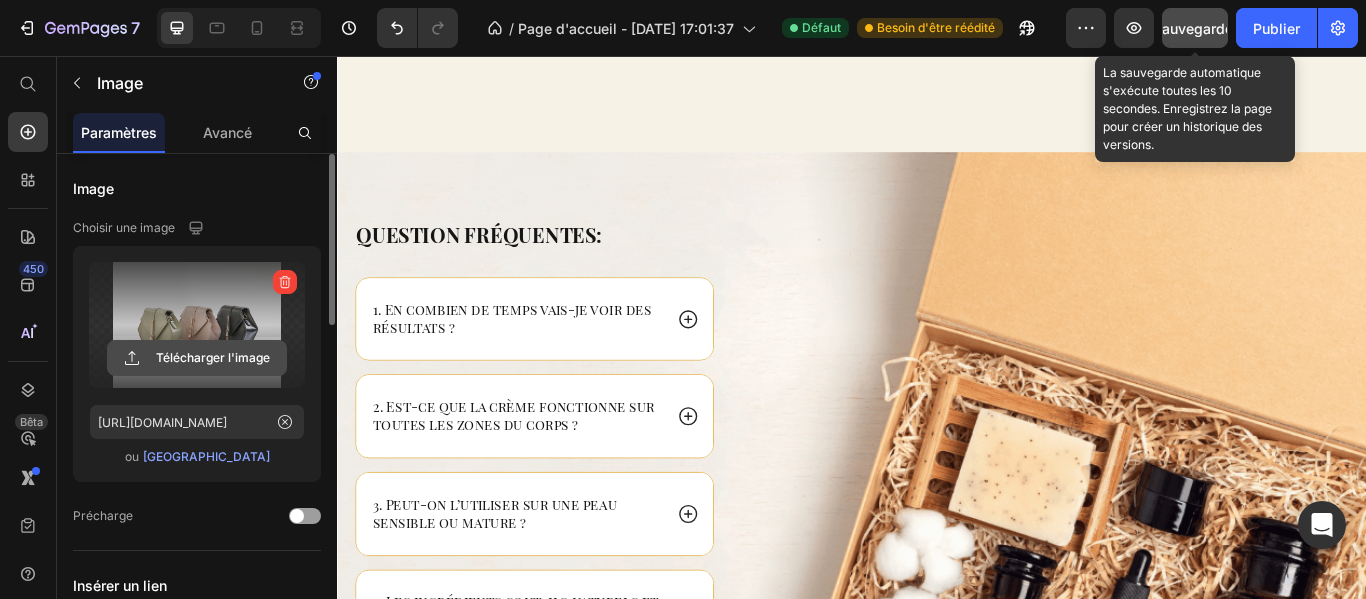 click 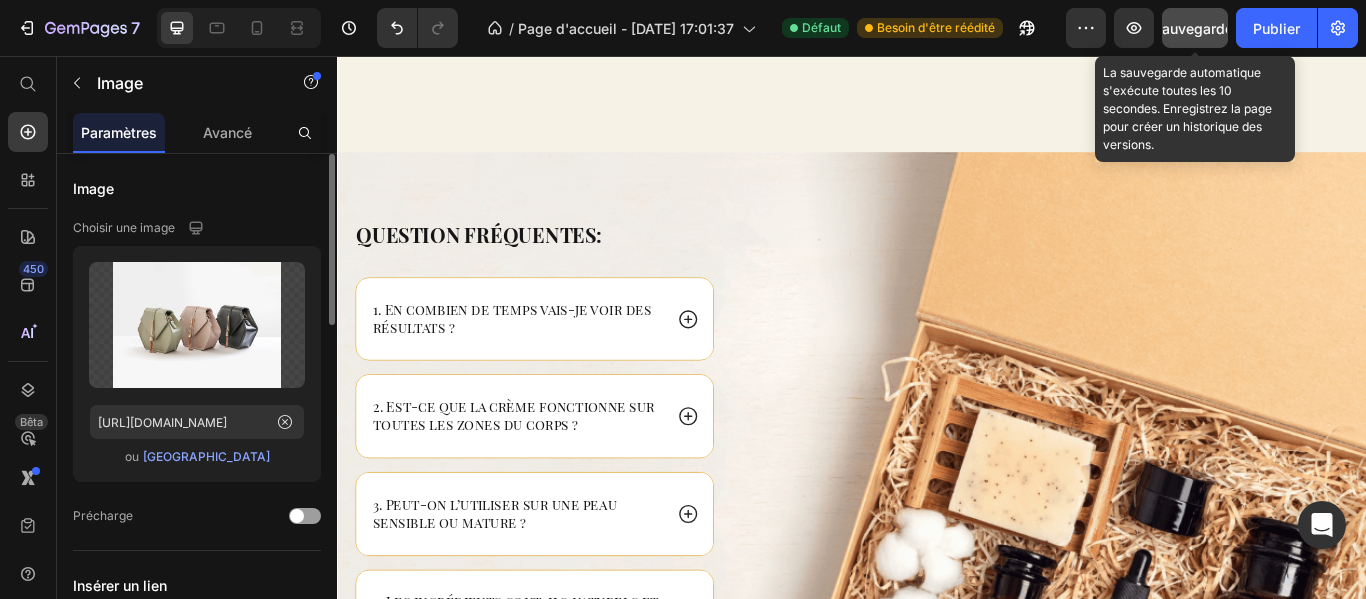 click on "Parcourir la galerie" at bounding box center (206, 456) 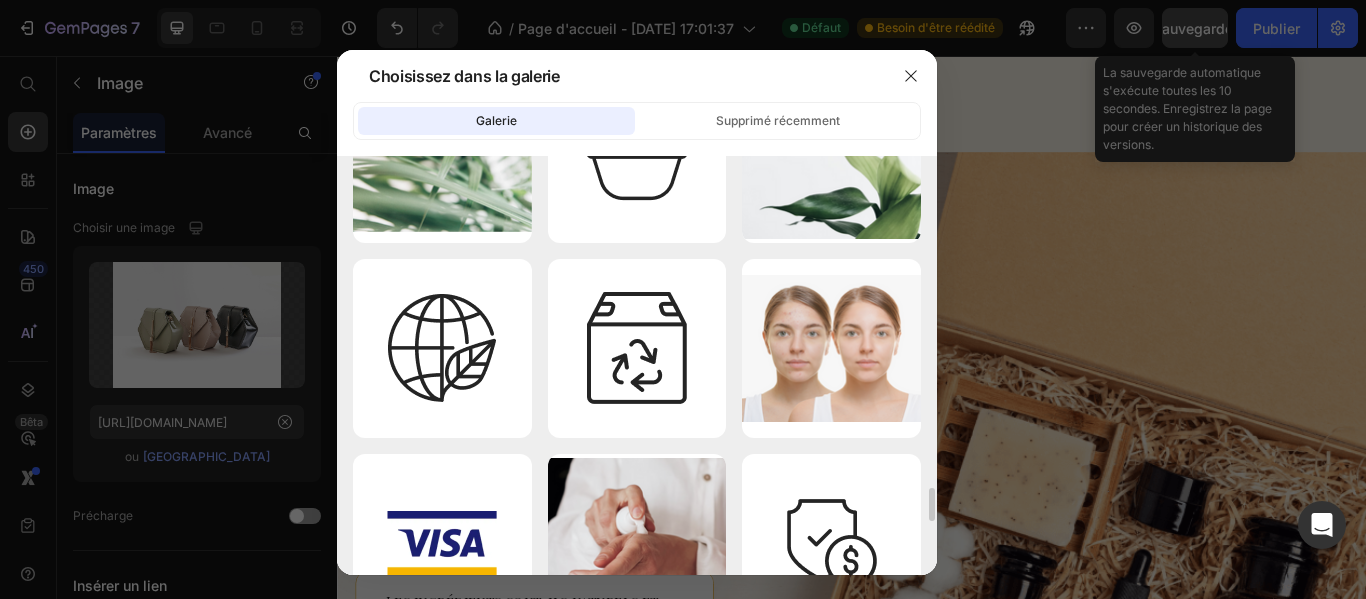 scroll, scrollTop: 4151, scrollLeft: 0, axis: vertical 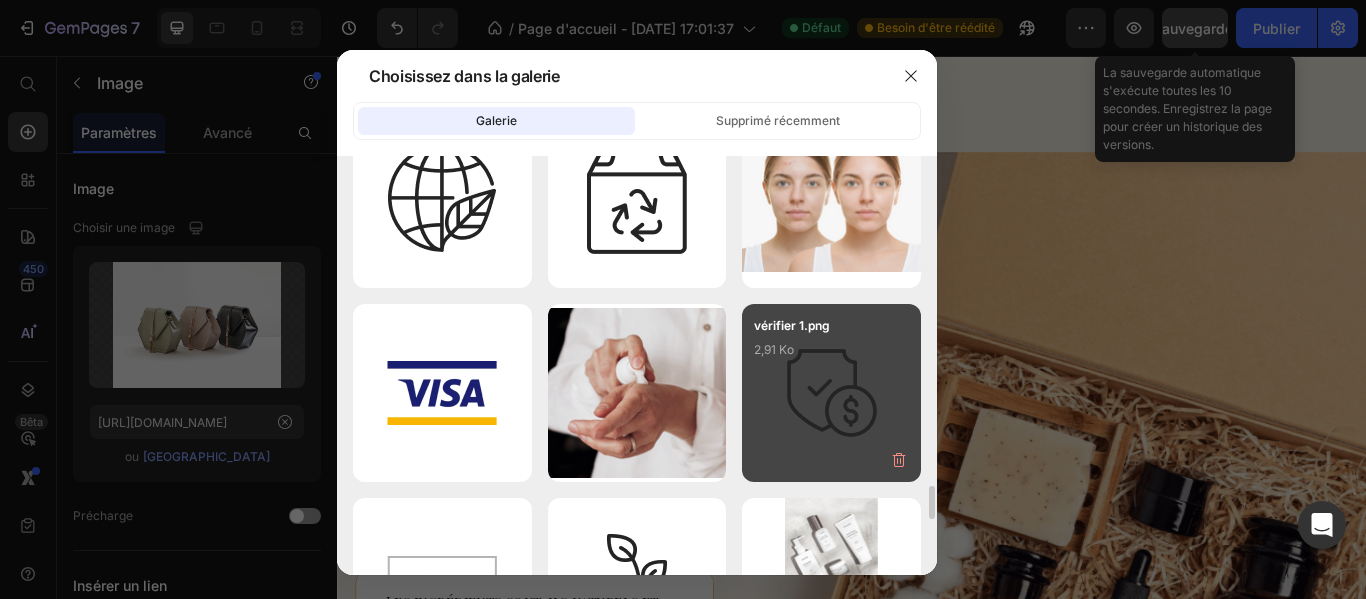 click on "vérifier 1.png 2,91 Ko" at bounding box center (831, 356) 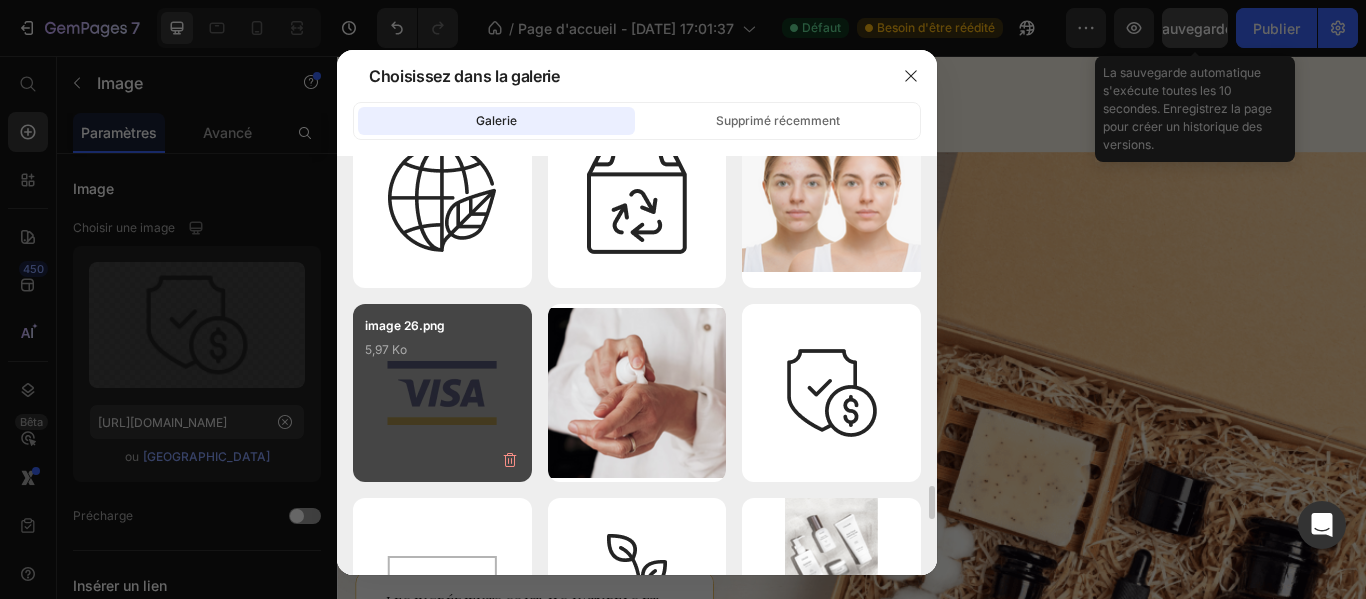 type on "https://cdn.shopify.com/s/files/1/0946/0351/0086/files/gempages_572047636916339936-c477e89a-0f86-446e-b860-f8ee861b4842.png" 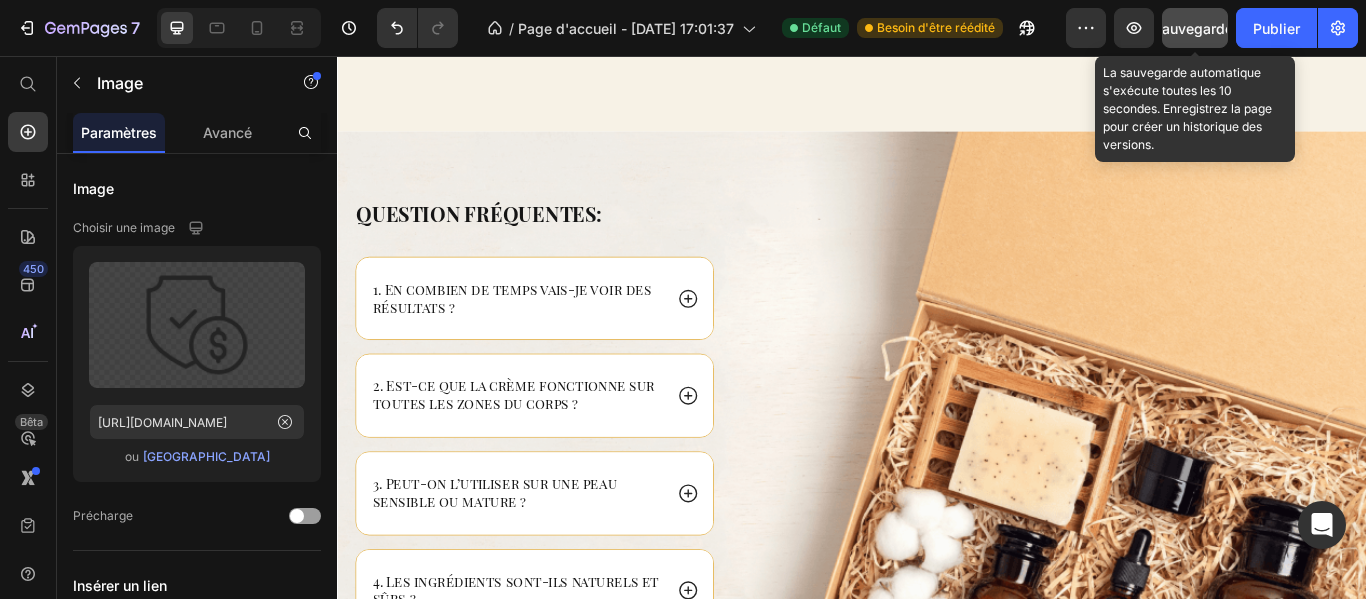 scroll, scrollTop: 6873, scrollLeft: 0, axis: vertical 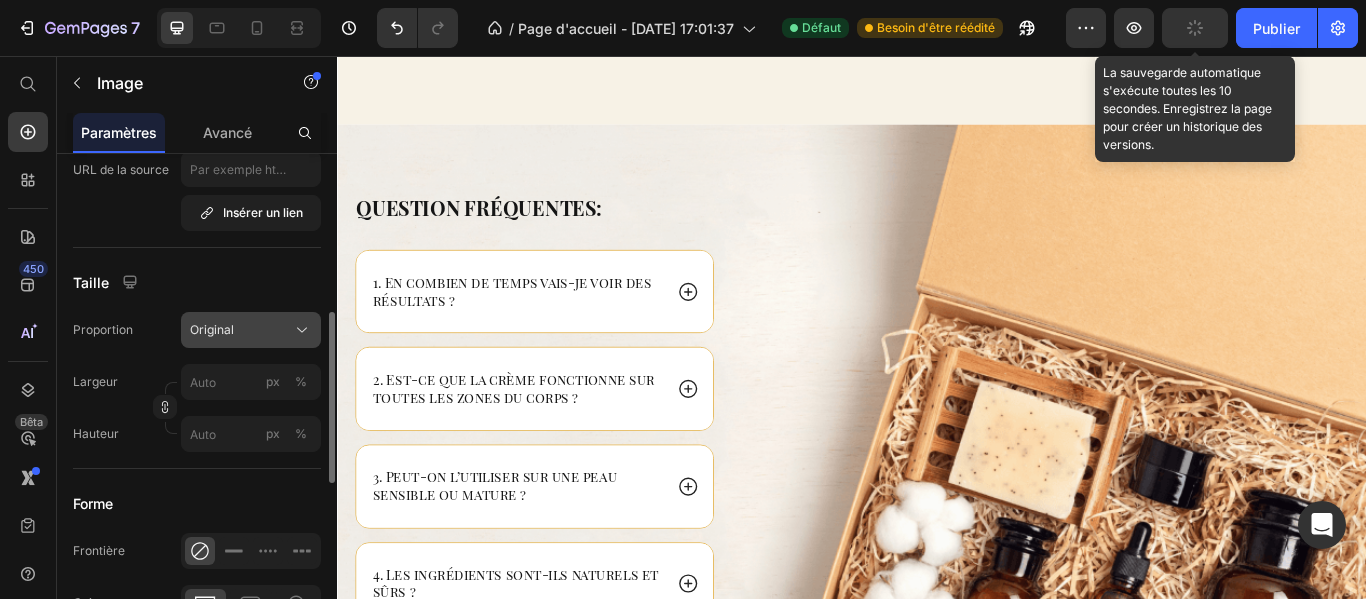 click 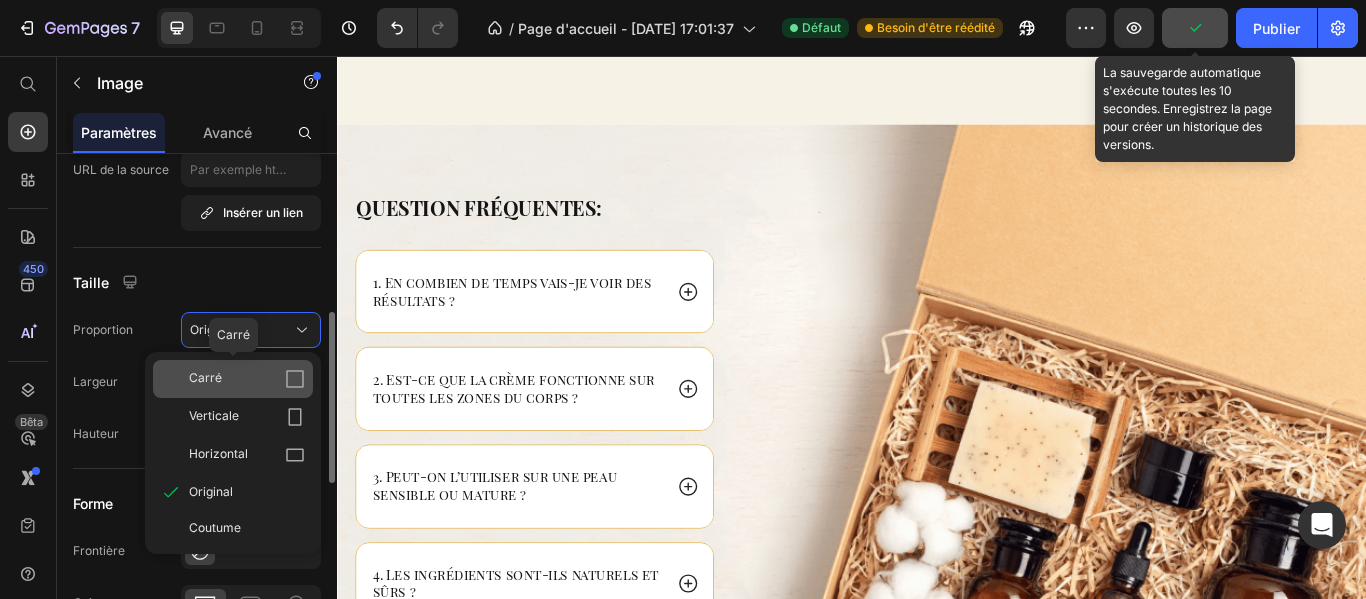 click on "Carré" at bounding box center [247, 379] 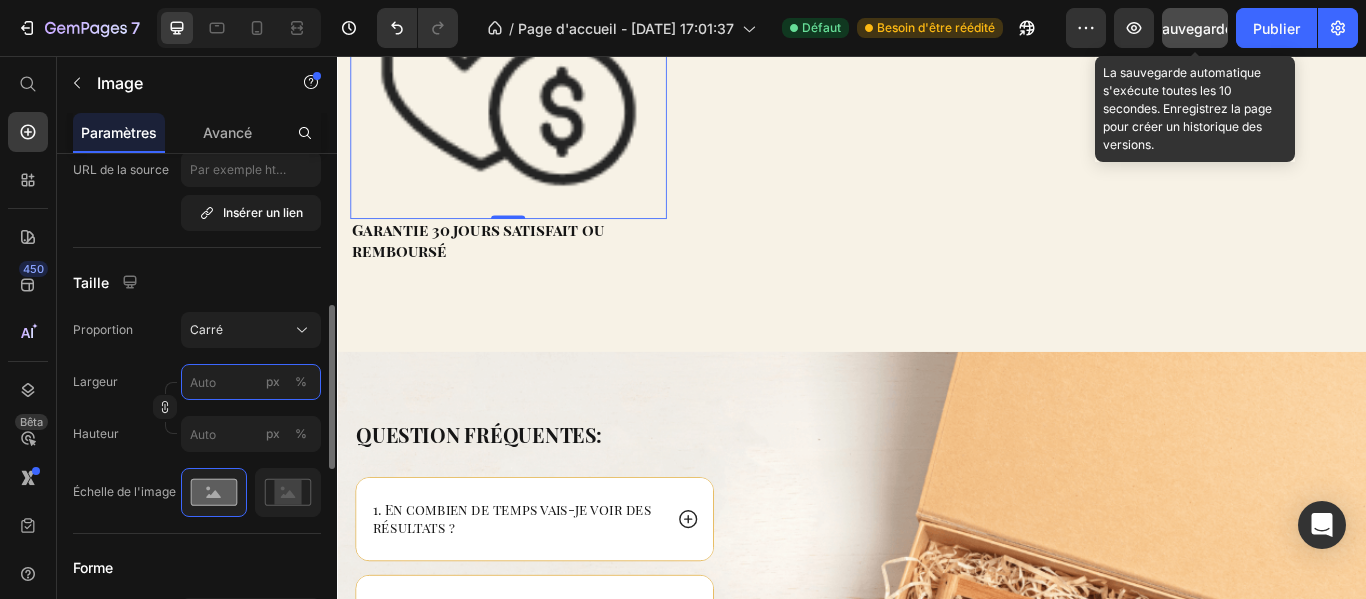 click on "px %" at bounding box center [251, 382] 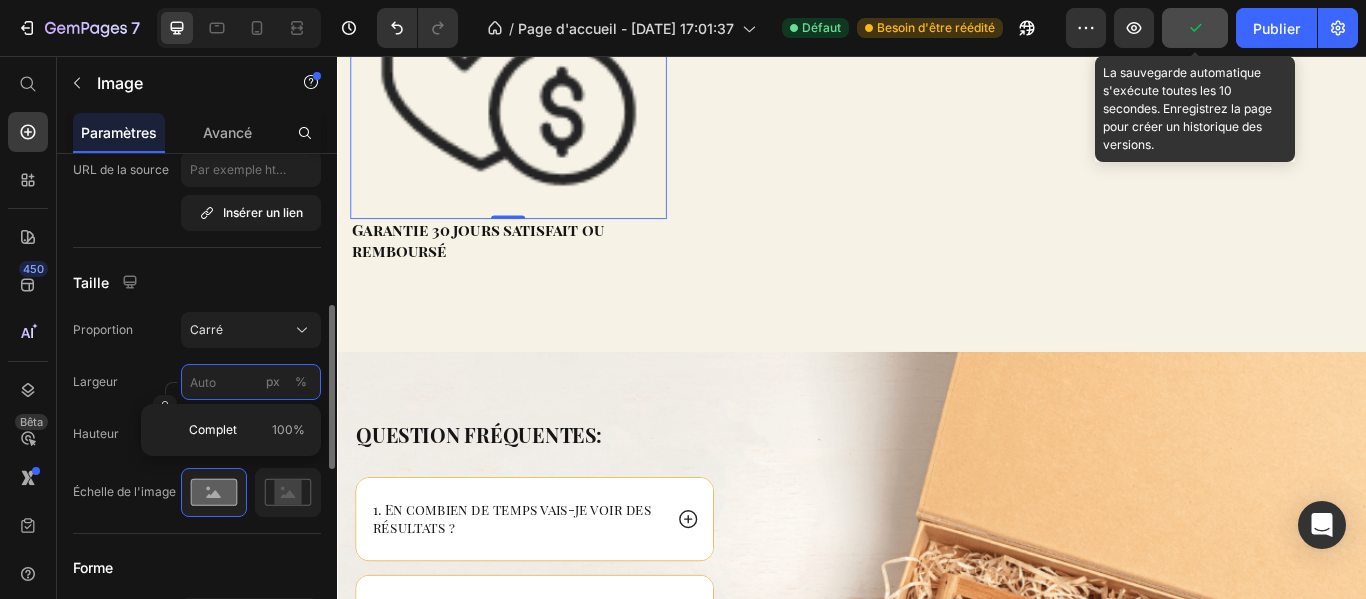 type on "1" 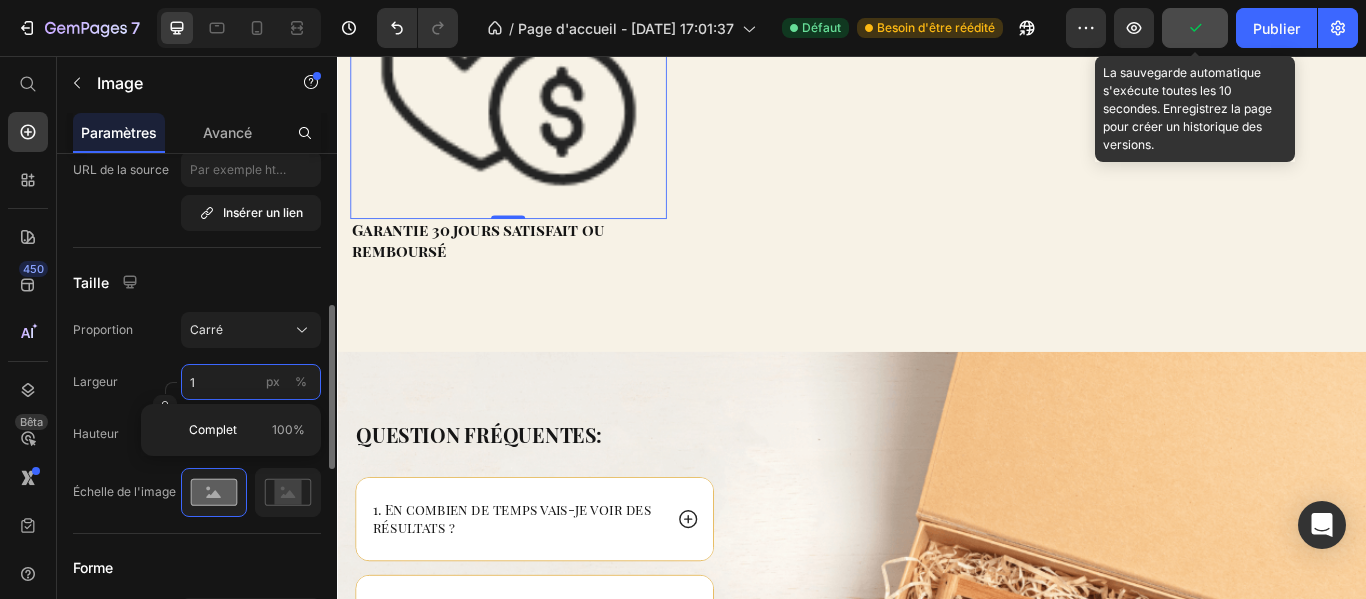 type on "1" 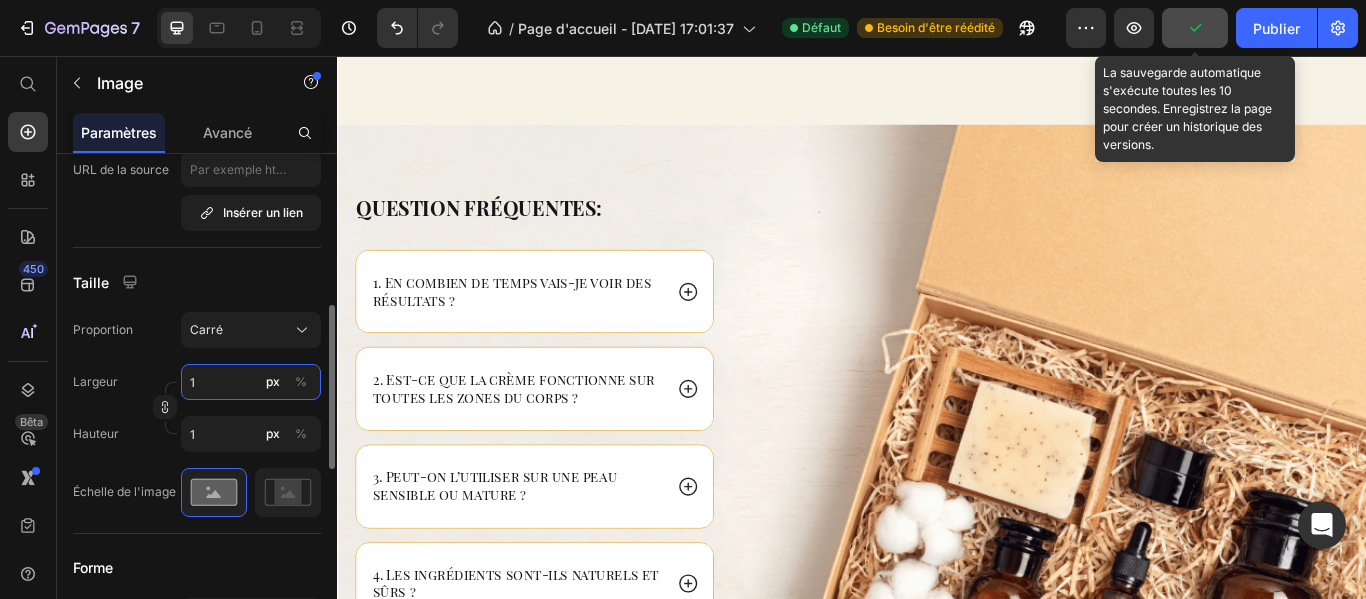 type on "15" 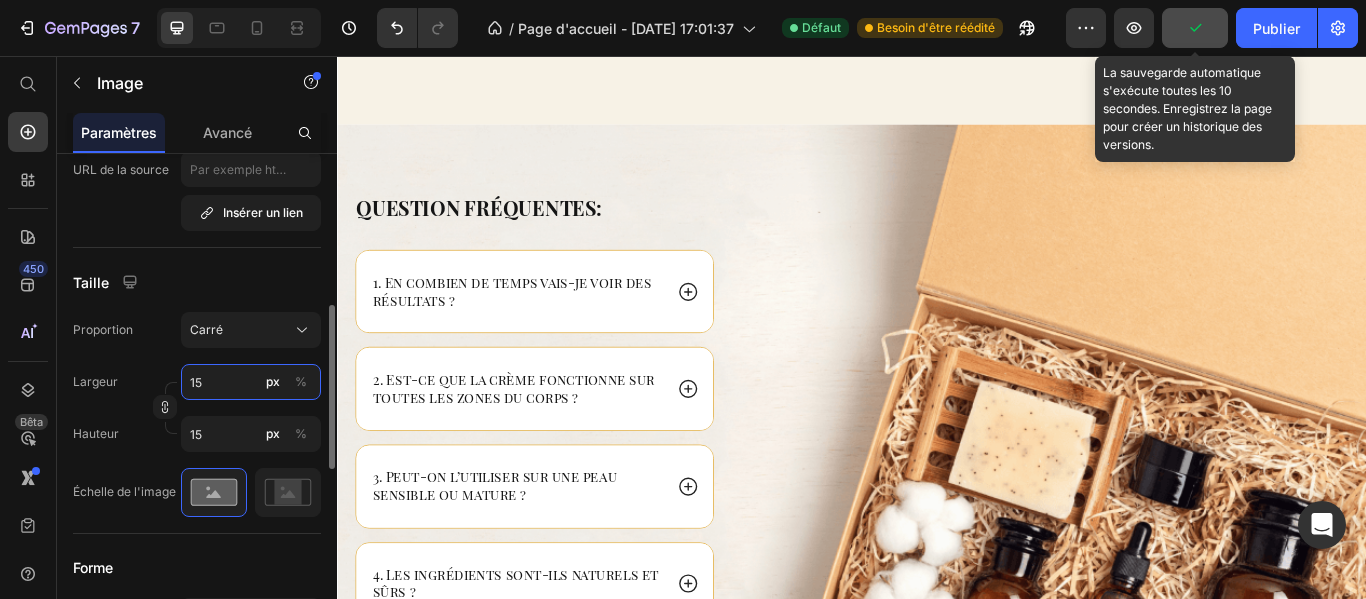 type on "150" 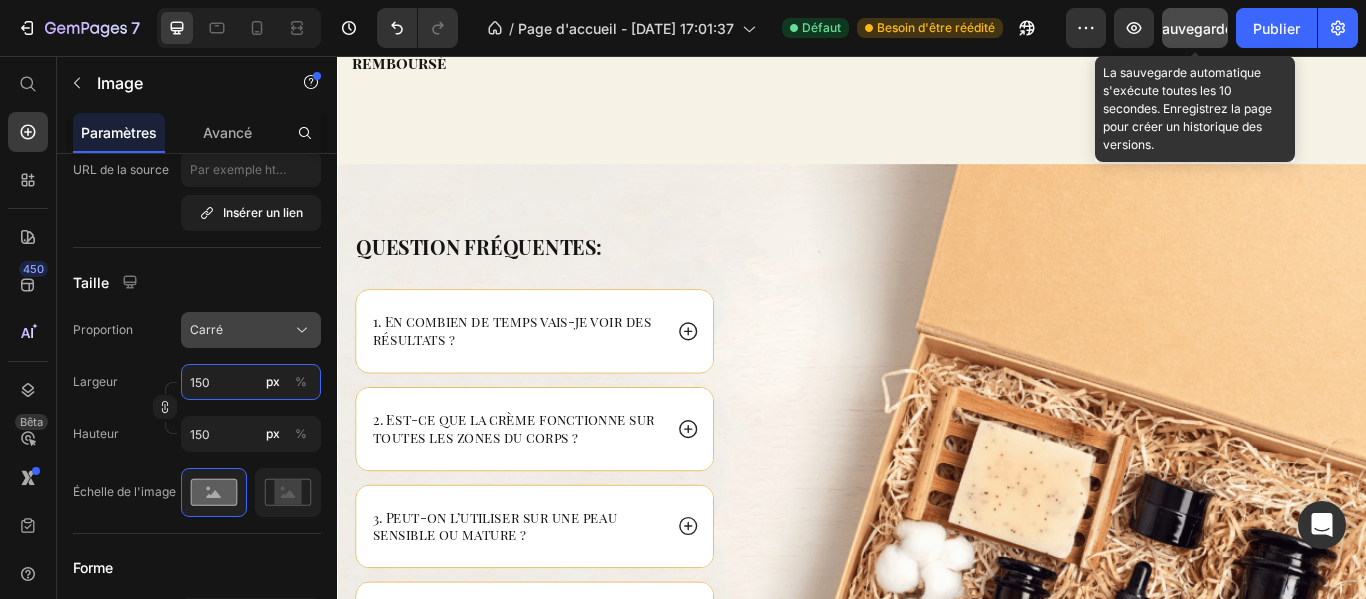 type on "150" 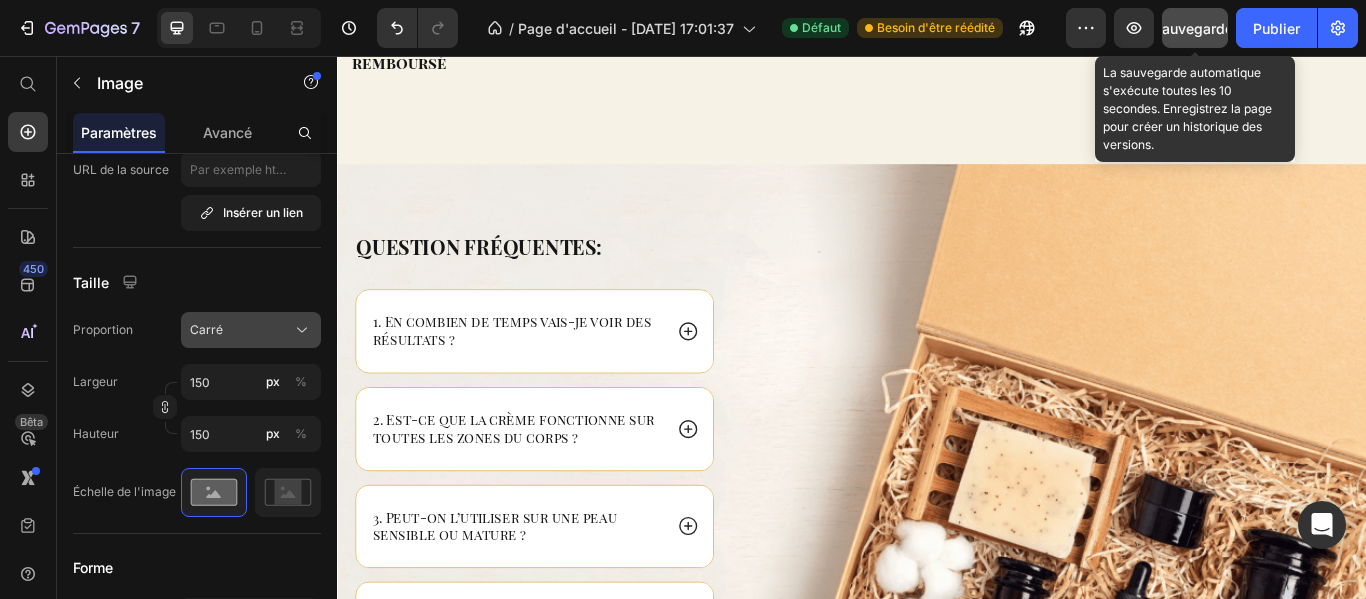 click on "Carré" 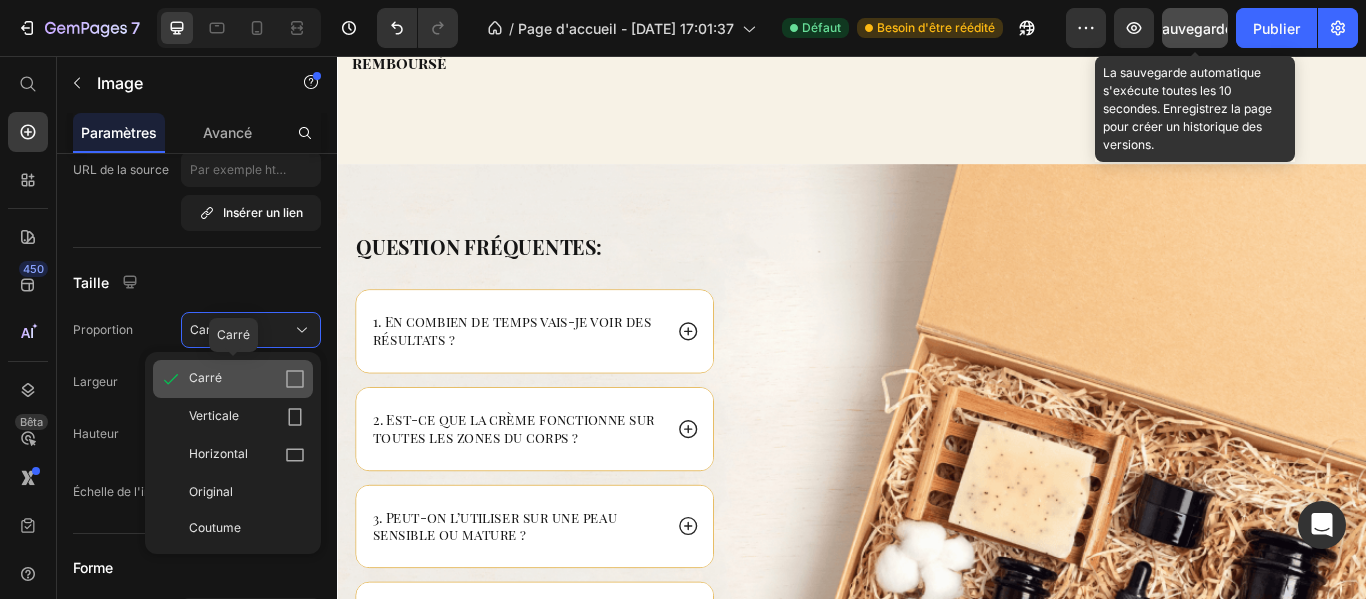 click on "Carré" at bounding box center (247, 379) 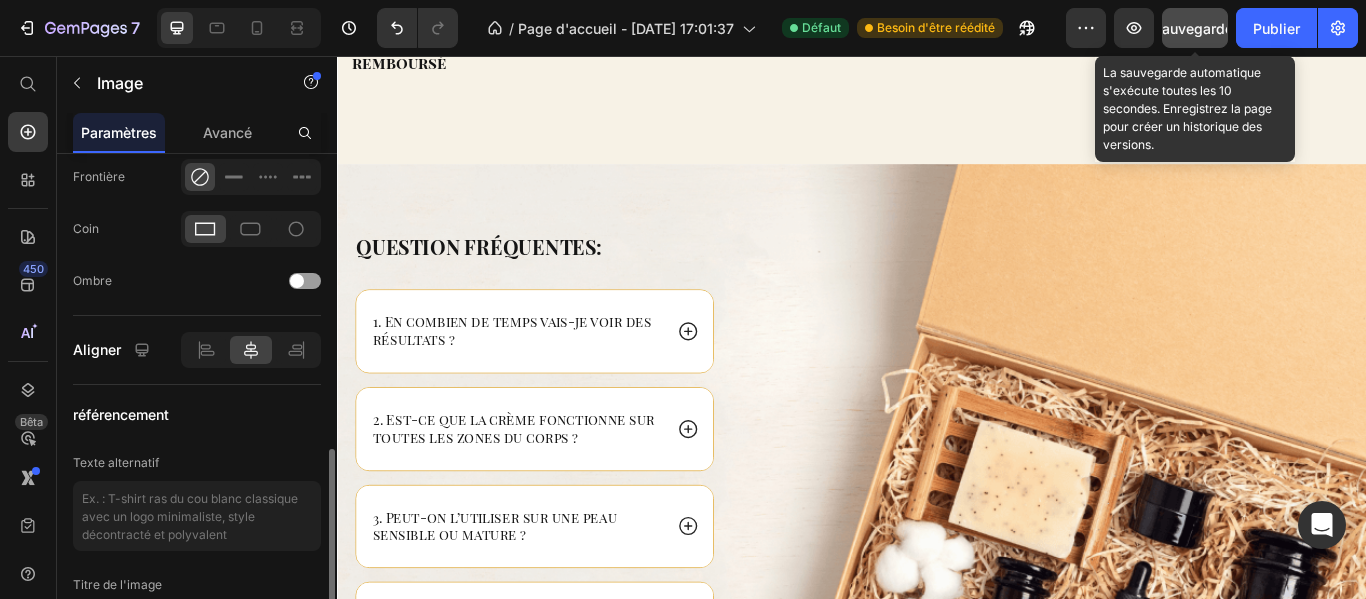 scroll, scrollTop: 914, scrollLeft: 0, axis: vertical 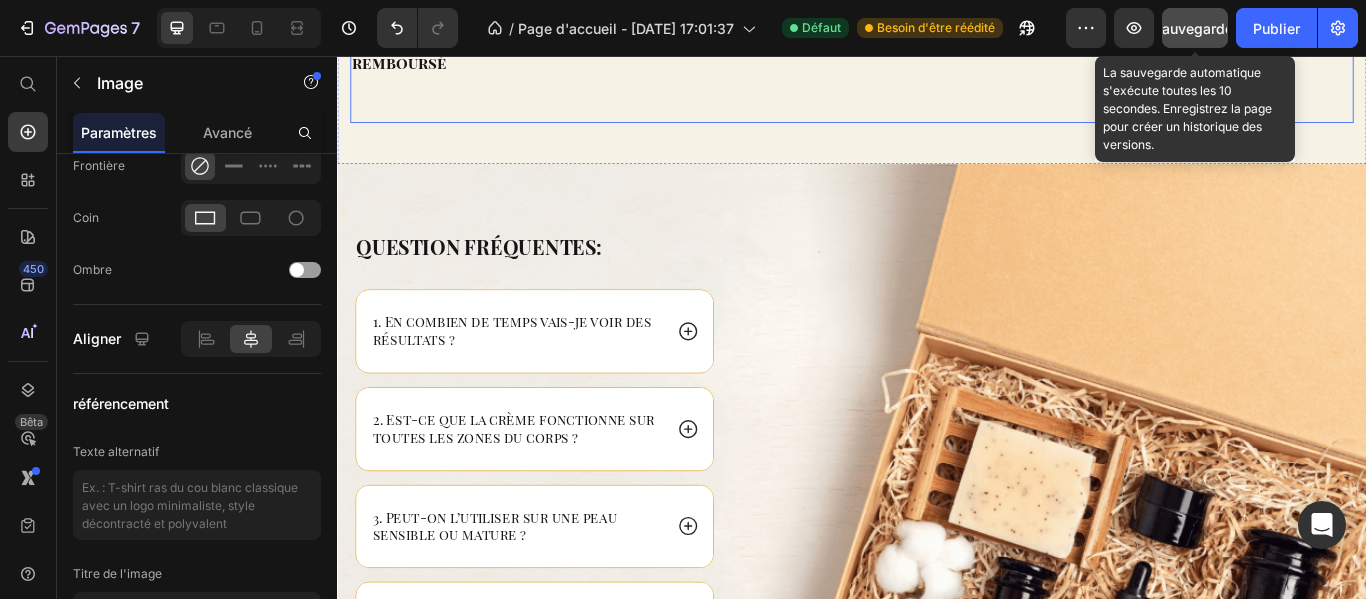 click on "Des ingrédients rares et précieux pour une peau d’exception Heading Notre crème raffermissante Koya Cosmetics Paris allie science et nature grâce à une sélection d’ingrédients nobles et puissants : Caviar & Champagne  : Stimule la régénération cellulaire et illumine la peau. Truffe Blanche  : Ultra-nutritive, elle offre une texture soyeuse et un effet raffermissant immédiat. Poivre Rose & Figue  : Antioxydants puissants pour protéger et sublimer l’éclat naturel." "Chaque formule est pensée pour offrir une expérience sensorielle unique, digne des plus grands rituels de soin." Text block Image Image Douceur extrême respecte les peaux les plus sensible Text block Image Beauté pure et sûre "Formule sans parabènes, silicones ni sulfates" Text block Image Universelle "Convient à tous les types de peau" Text block Row Image   0 Garantie 30 jours satisfait ou remboursé Text Block Image Nature & luxe "Ingrédients végétaux rares et précieux" Text block Image Éco-responsable Text block" at bounding box center [937, -215] 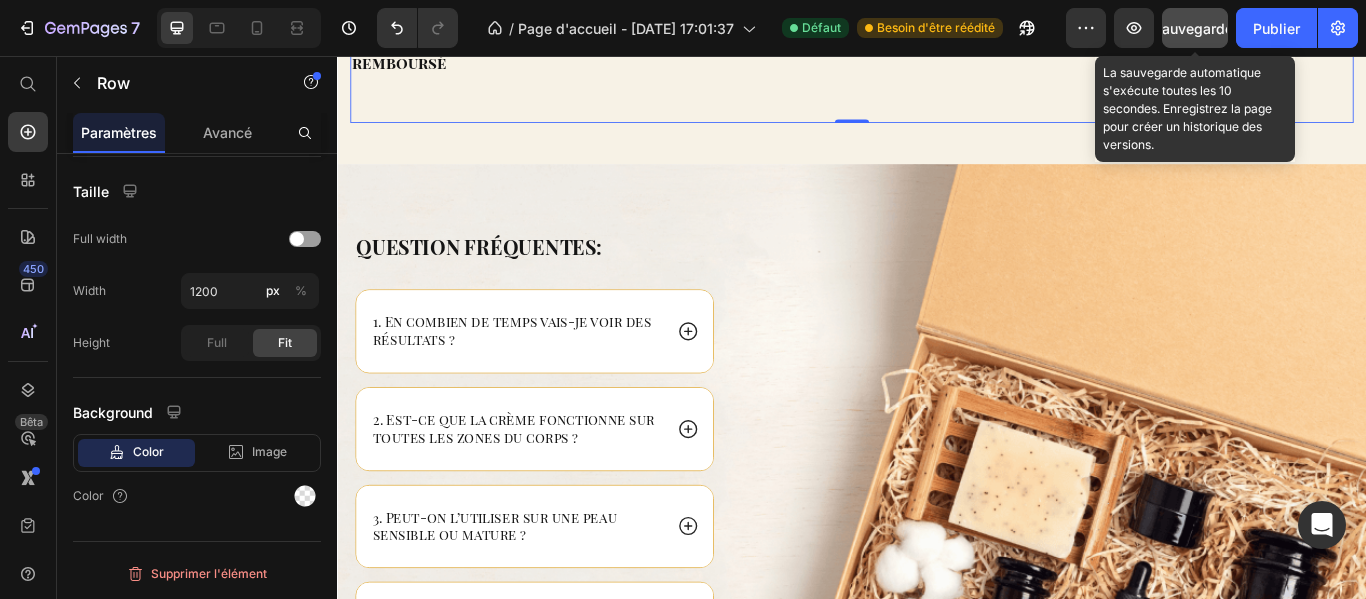 scroll, scrollTop: 0, scrollLeft: 0, axis: both 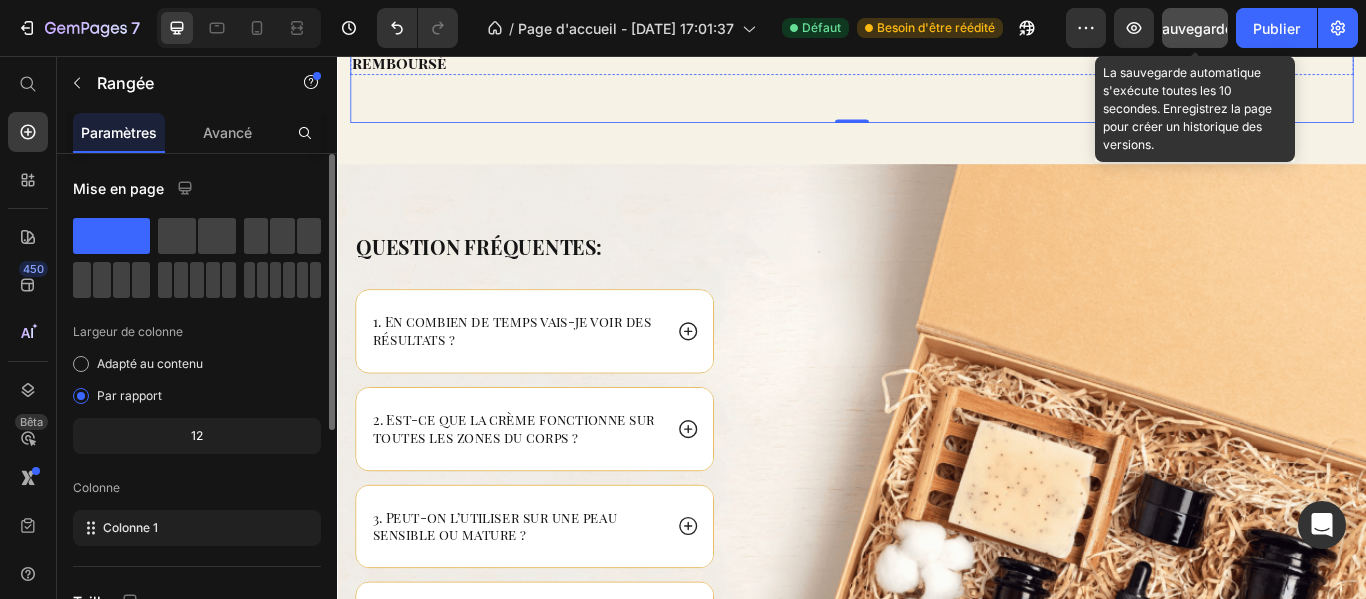 click at bounding box center [536, -47] 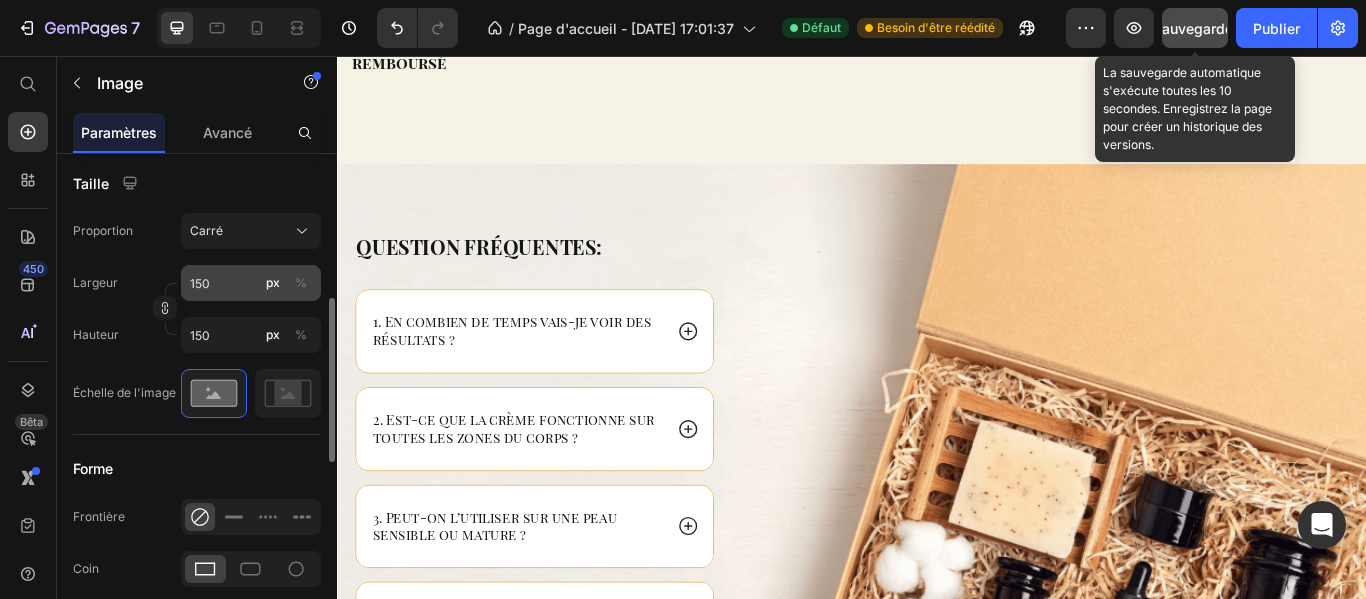 scroll, scrollTop: 533, scrollLeft: 0, axis: vertical 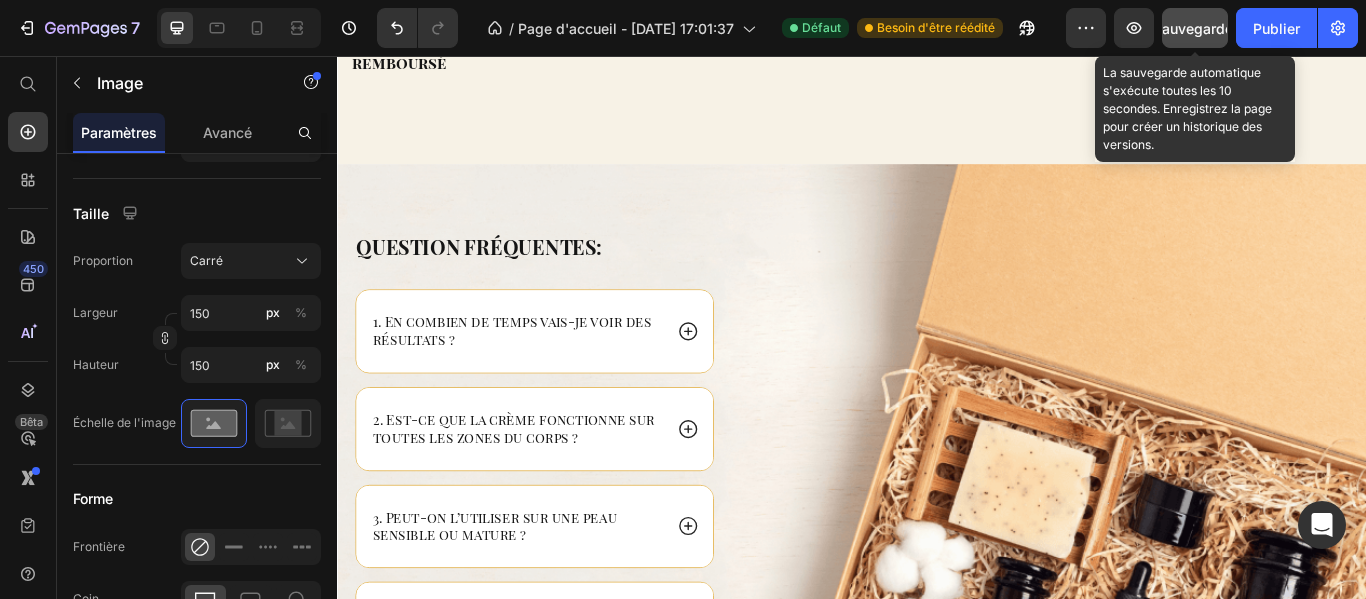 click at bounding box center (536, -47) 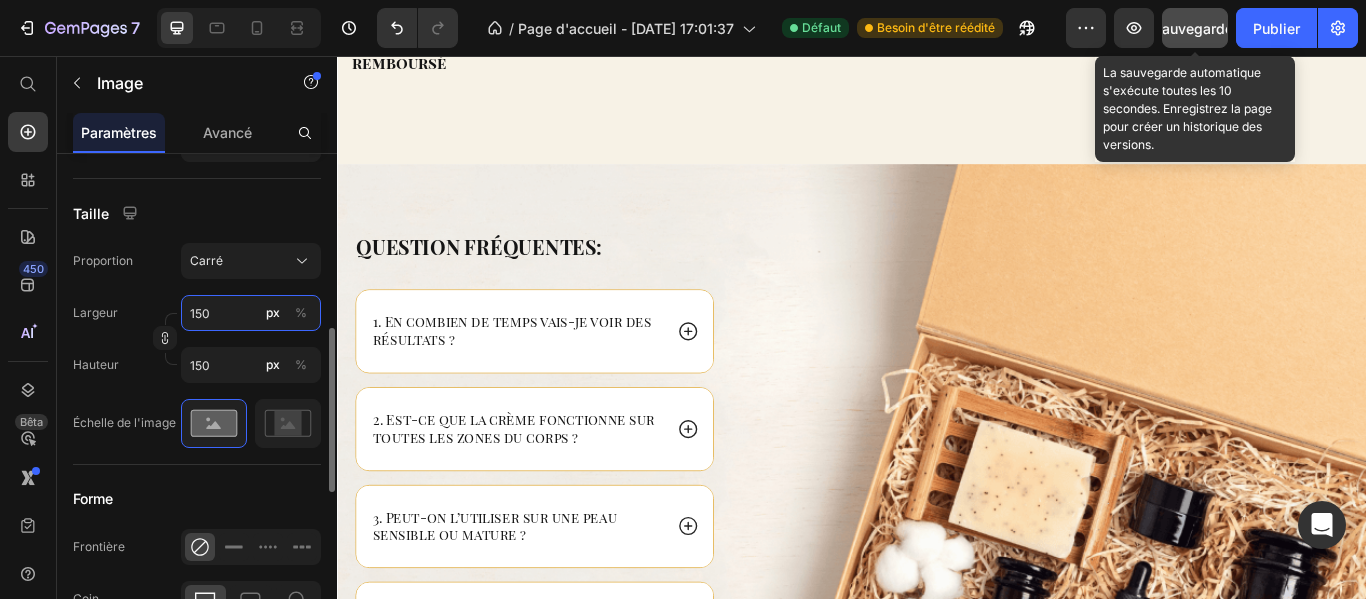 click on "150" at bounding box center (251, 313) 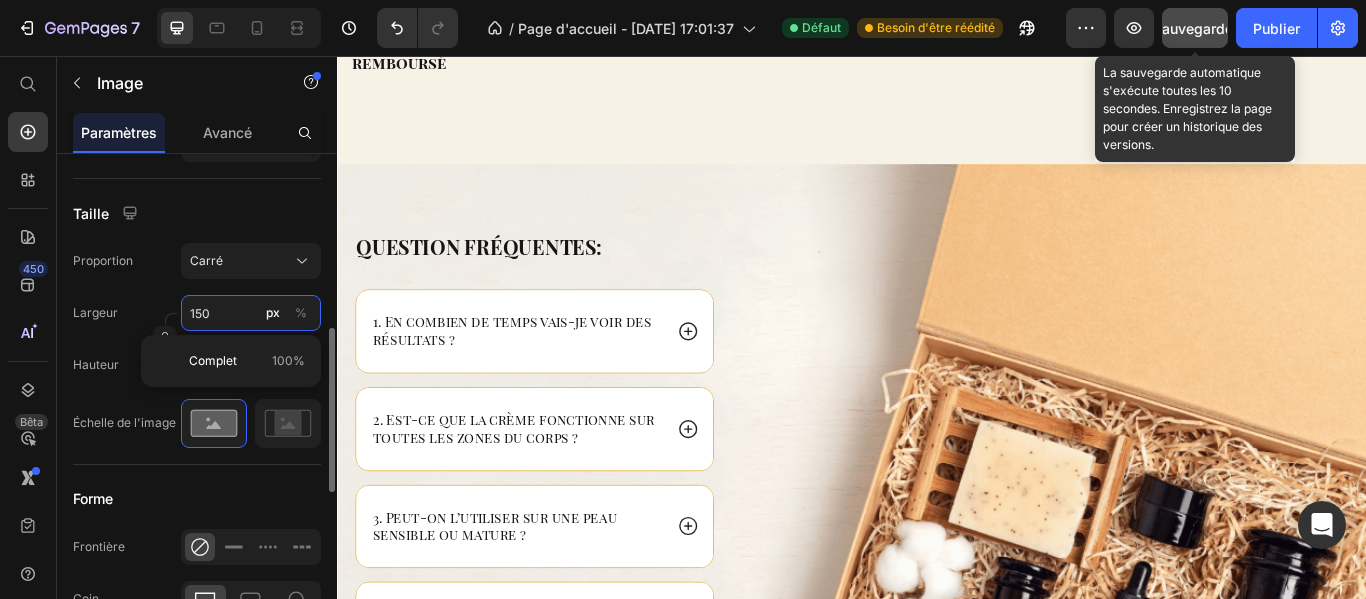 type 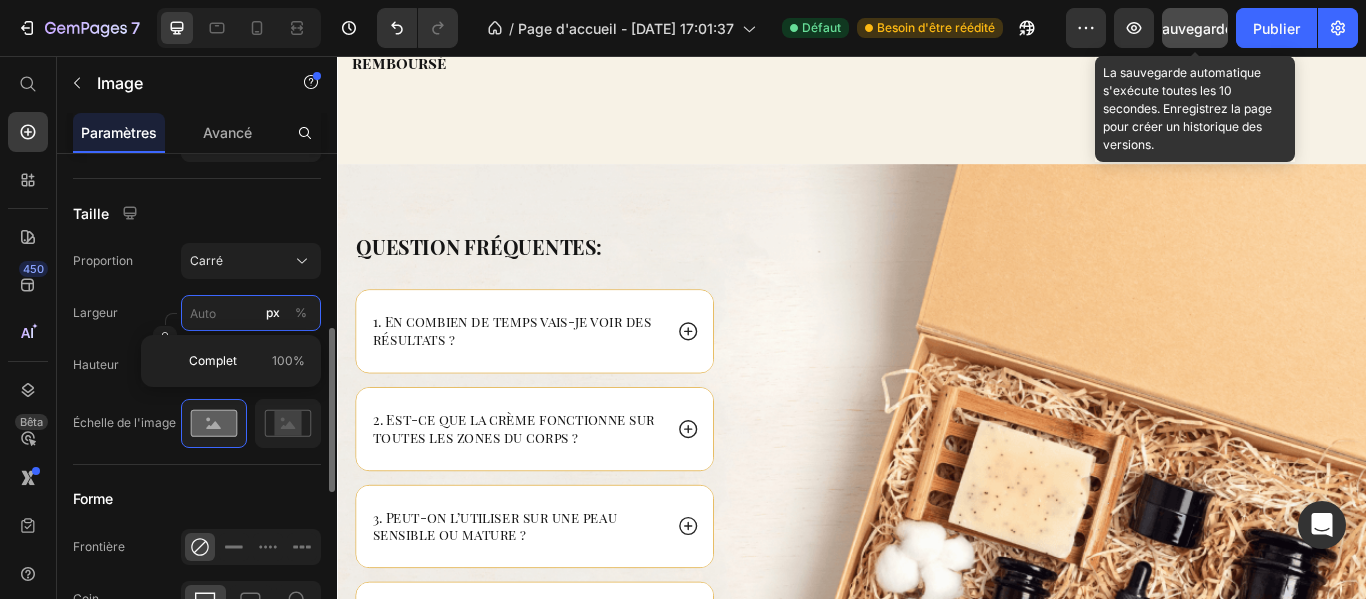 type 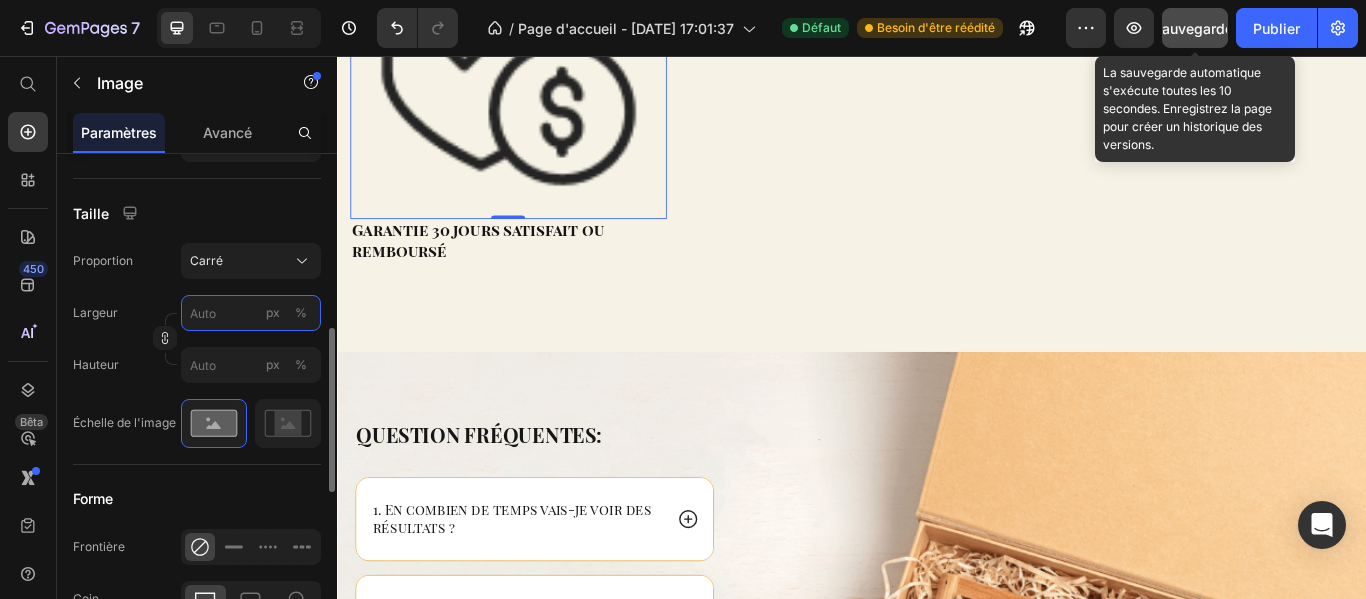 click on "px %" at bounding box center (251, 313) 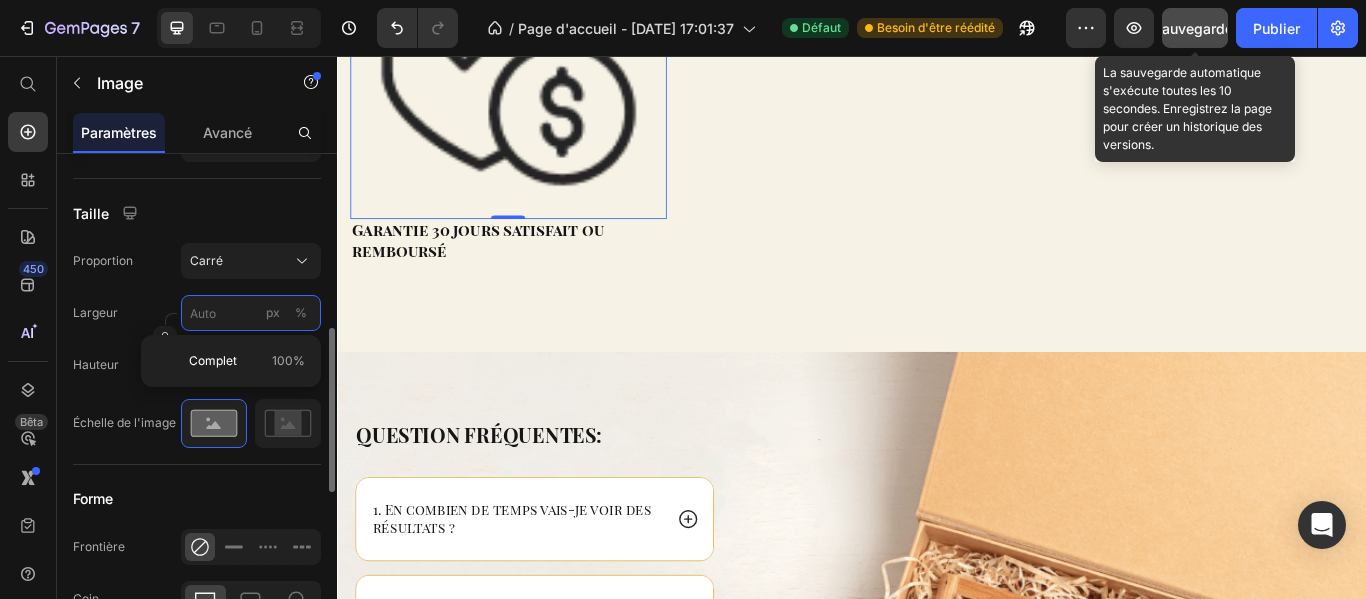 type on "1" 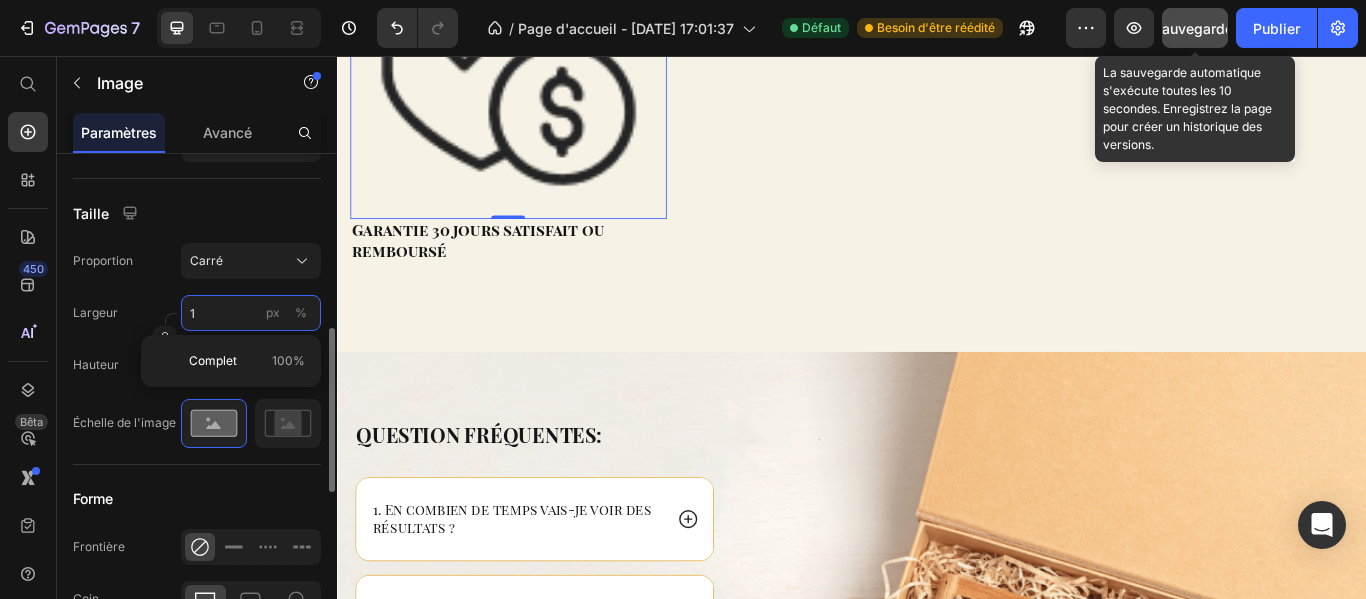type on "1" 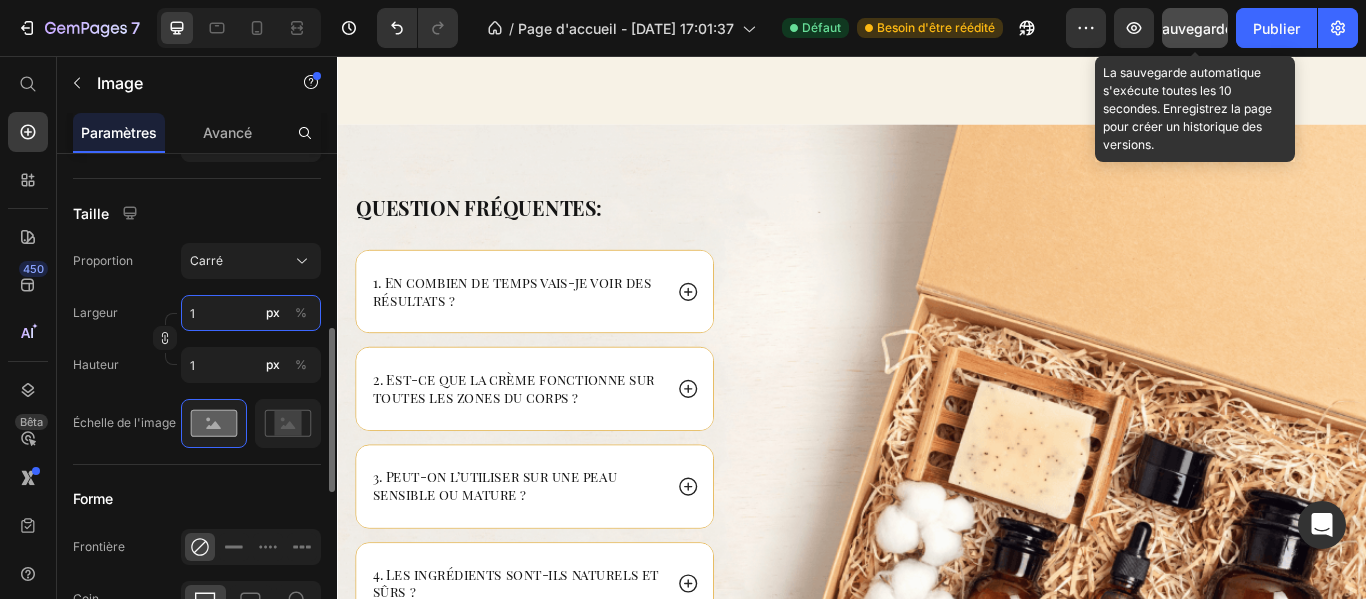 type on "10" 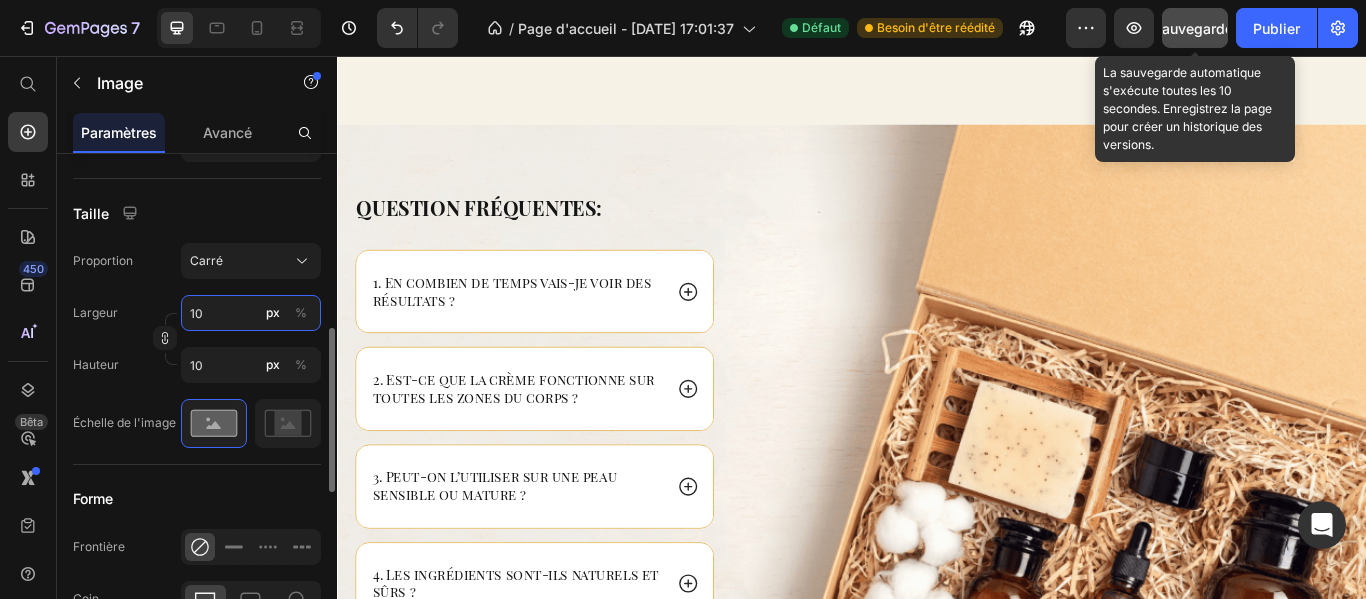 type on "100" 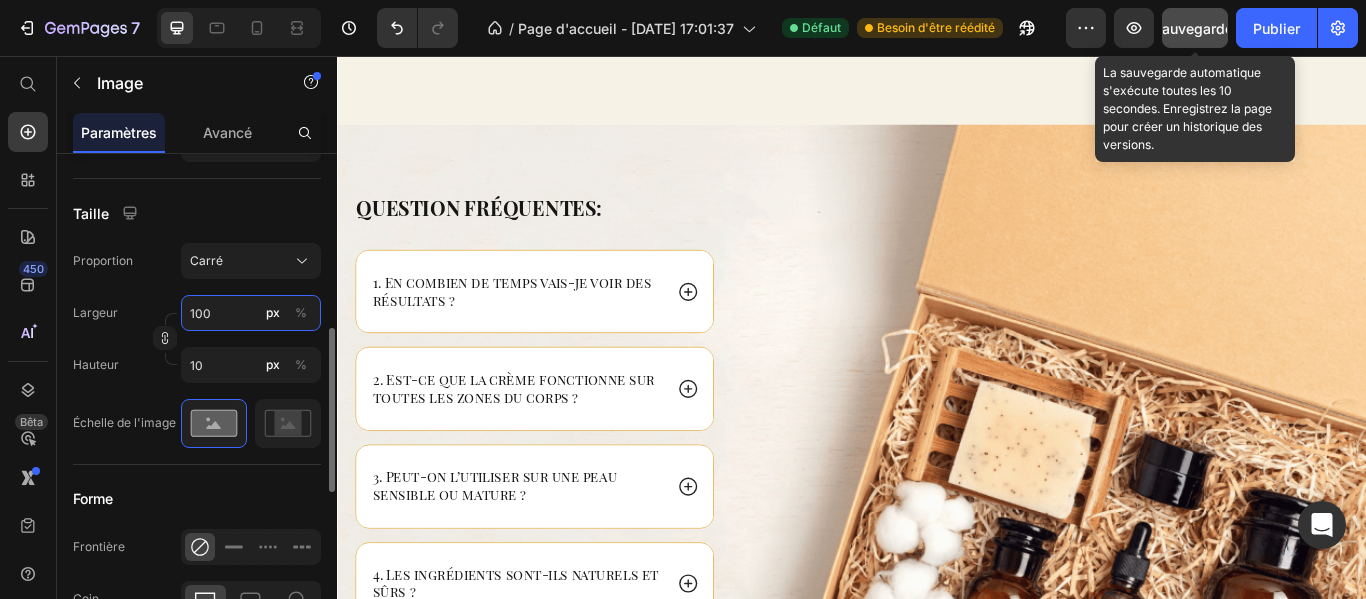 type on "100" 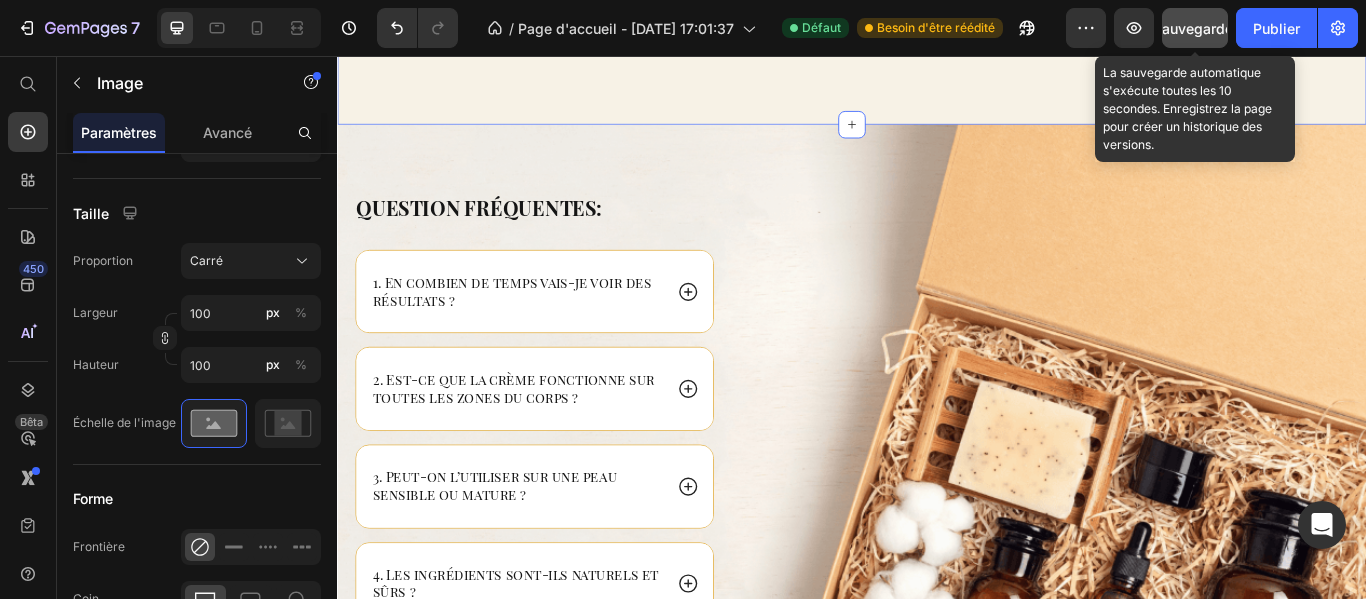 click on "Des ingrédients rares et précieux pour une peau d’exception Heading Notre crème raffermissante Koya Cosmetics Paris allie science et nature grâce à une sélection d’ingrédients nobles et puissants : Caviar & Champagne  : Stimule la régénération cellulaire et illumine la peau. Truffe Blanche  : Ultra-nutritive, elle offre une texture soyeuse et un effet raffermissant immédiat. Poivre Rose & Figue  : Antioxydants puissants pour protéger et sublimer l’éclat naturel." "Chaque formule est pensée pour offrir une expérience sensorielle unique, digne des plus grands rituels de soin." Text block Image Image Douceur extrême respecte les peaux les plus sensible Text block Image Beauté pure et sûre "Formule sans parabènes, silicones ni sulfates" Text block Image Universelle "Convient à tous les types de peau" Text block Row Image   0 Garantie 30 jours satisfait ou remboursé Text Block Image Nature & luxe "Ingrédients végétaux rares et précieux" Text block Image Éco-responsable Text block" at bounding box center (937, -238) 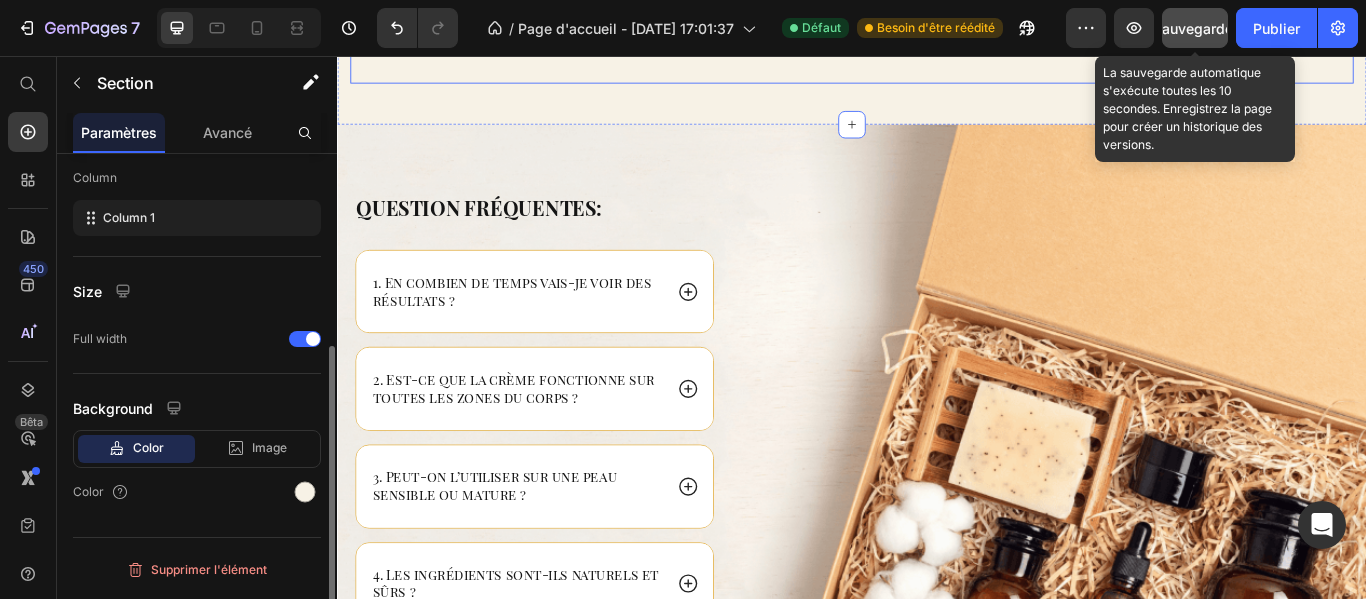 scroll, scrollTop: 0, scrollLeft: 0, axis: both 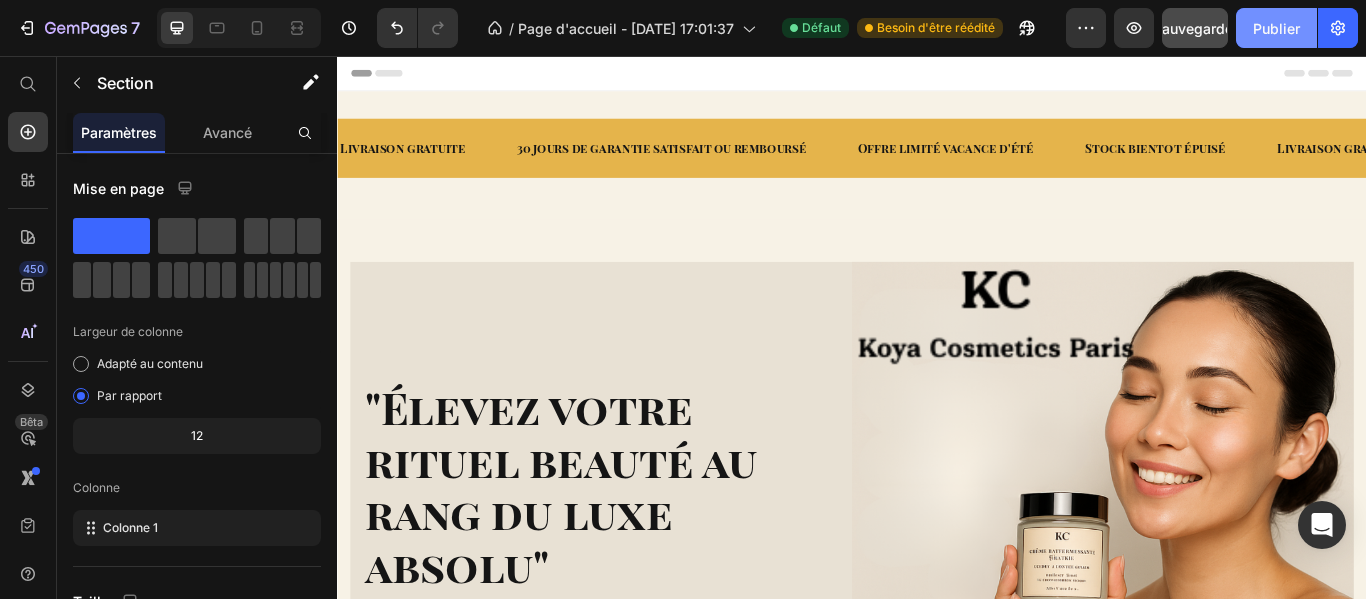 click on "Publier" at bounding box center (1276, 28) 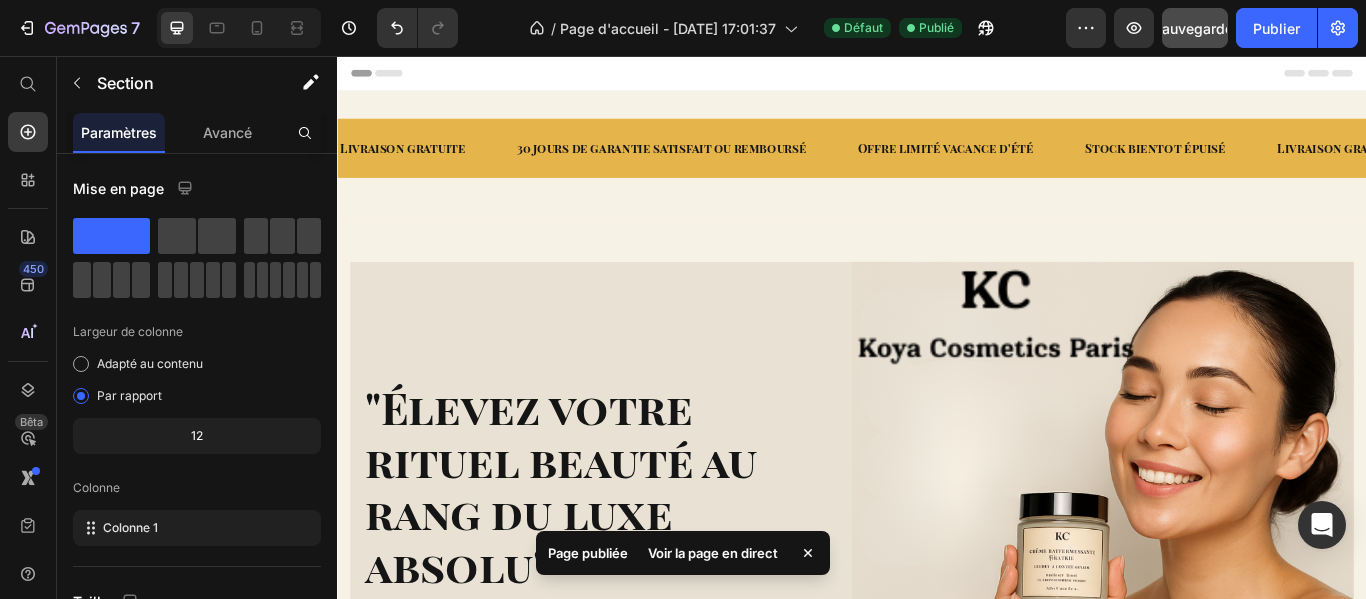 click on "Voir la page en direct" at bounding box center (713, 553) 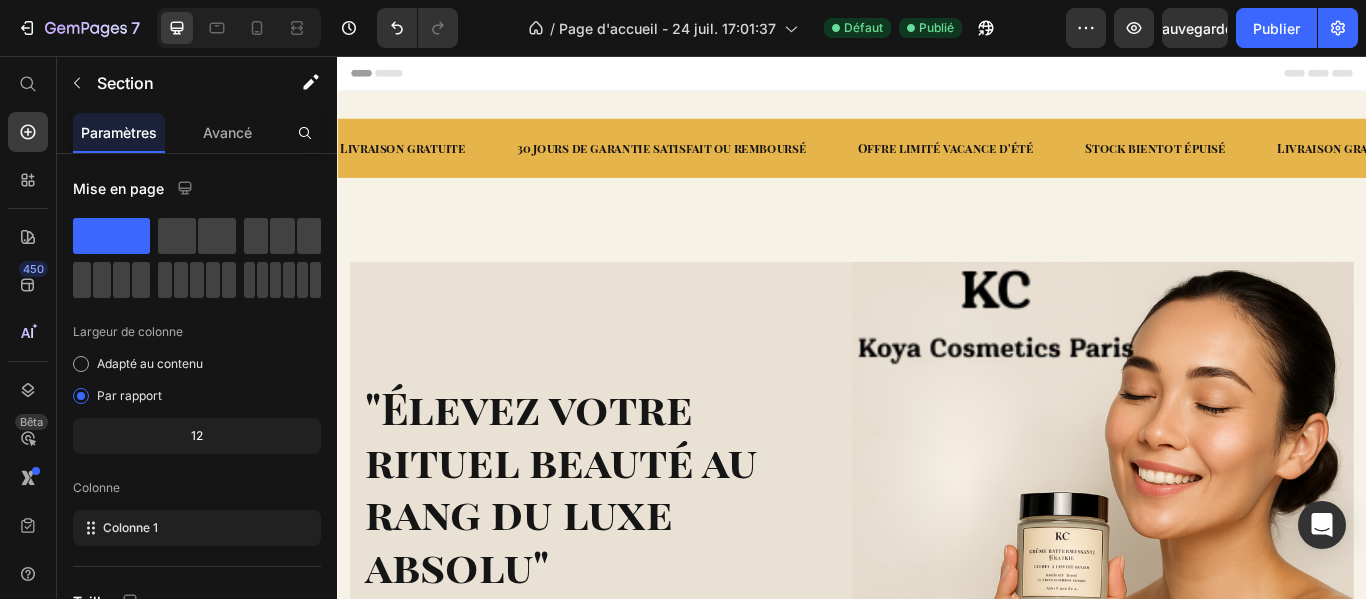 scroll, scrollTop: 0, scrollLeft: 0, axis: both 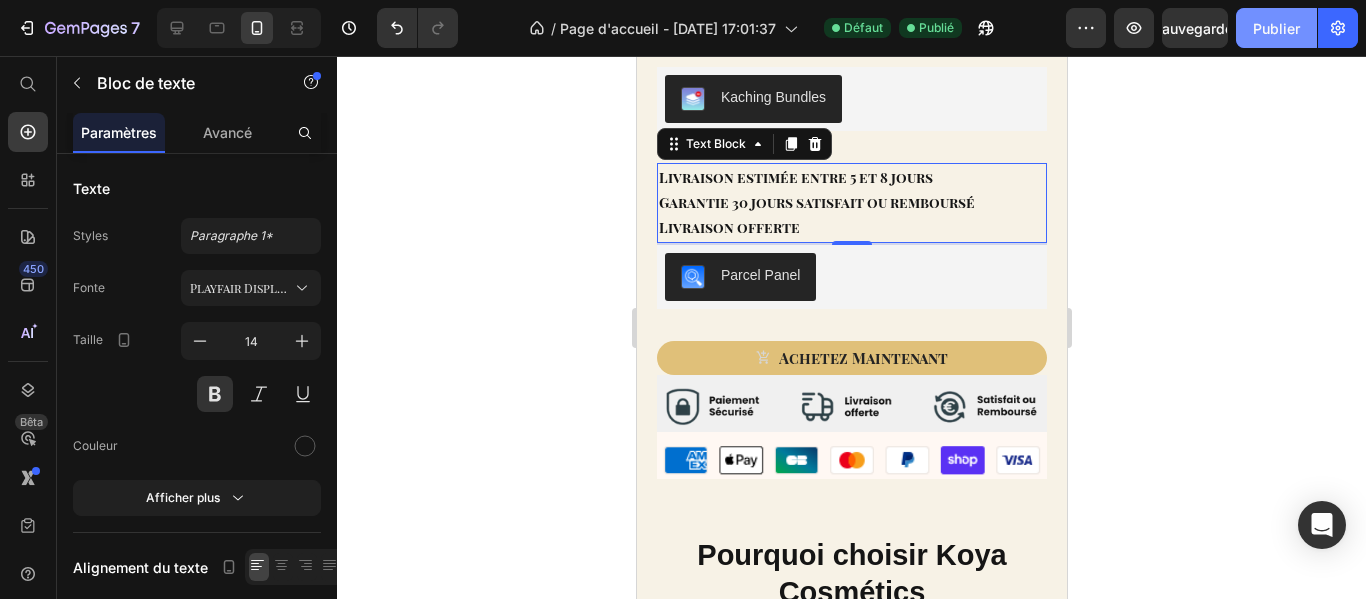 click on "Publier" at bounding box center [1276, 28] 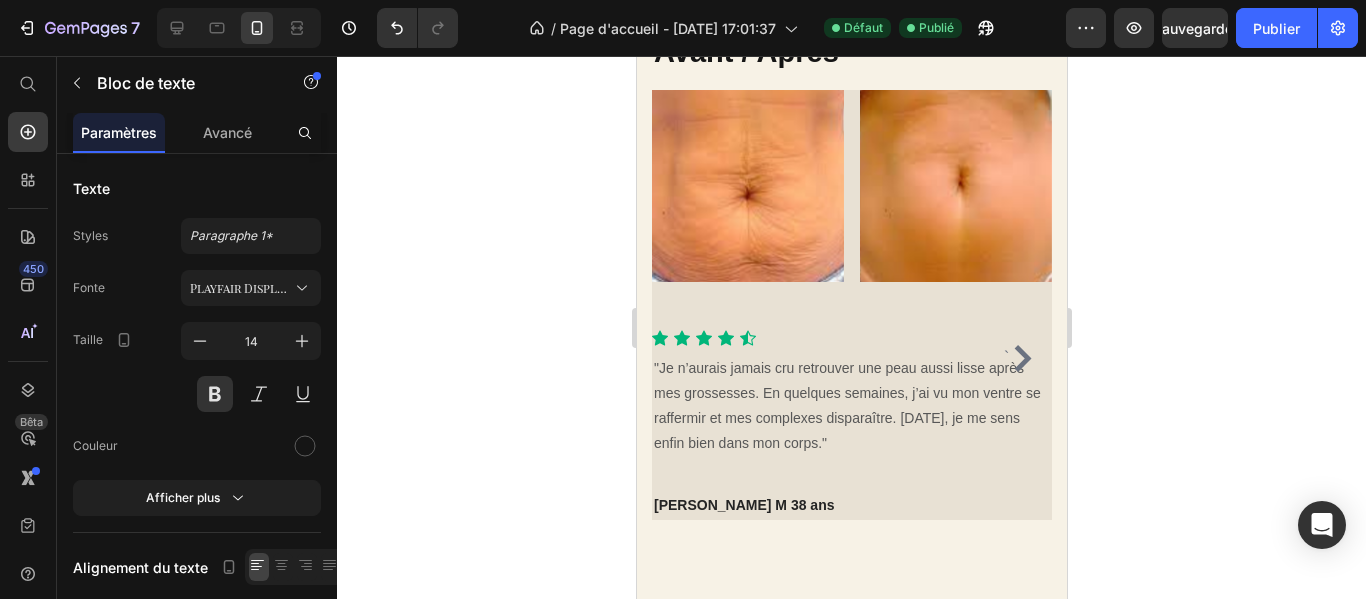 scroll, scrollTop: 2218, scrollLeft: 0, axis: vertical 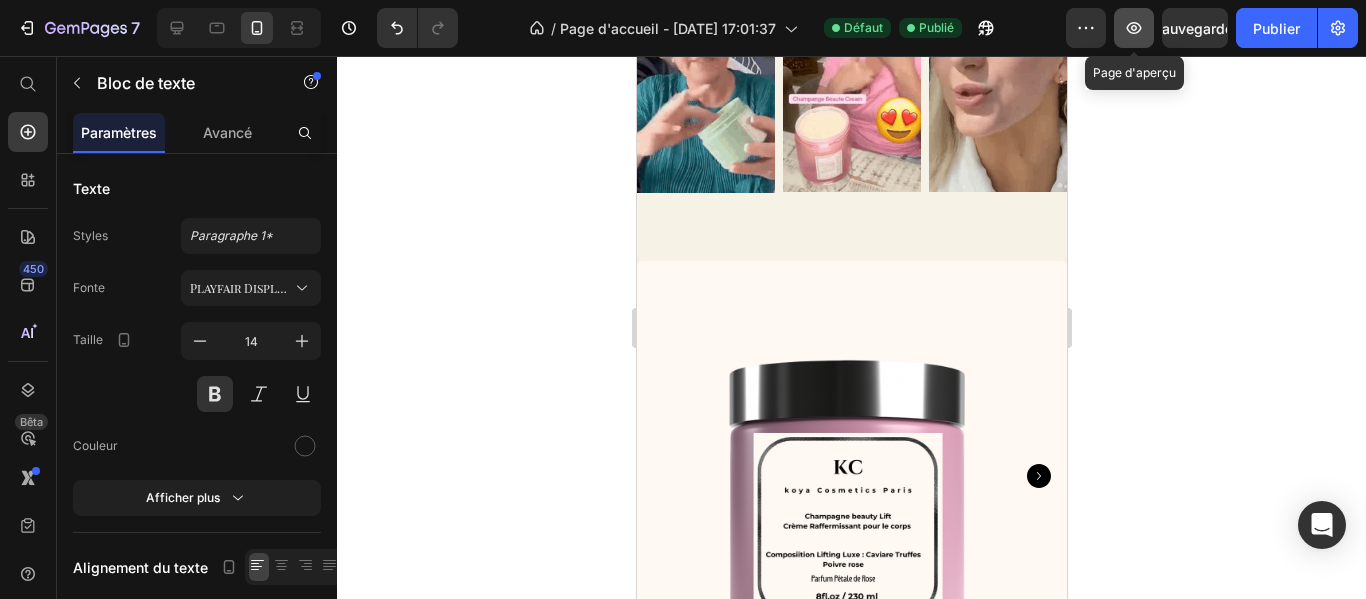 click 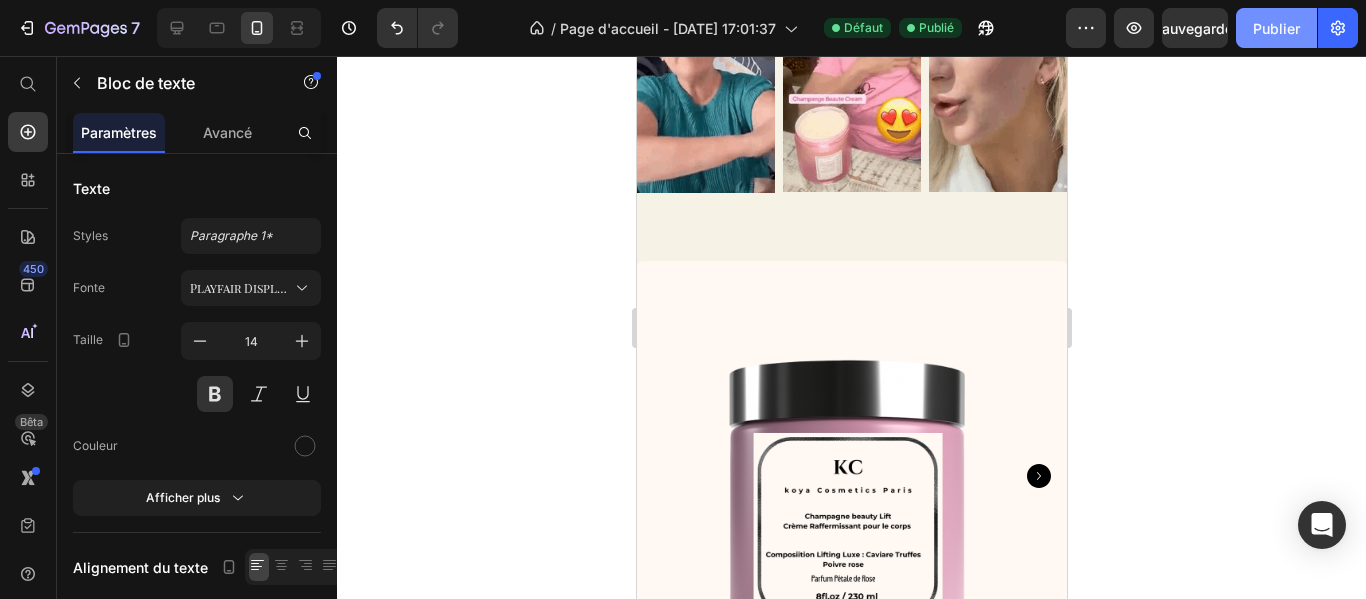 drag, startPoint x: 1273, startPoint y: 30, endPoint x: 37, endPoint y: 115, distance: 1238.9193 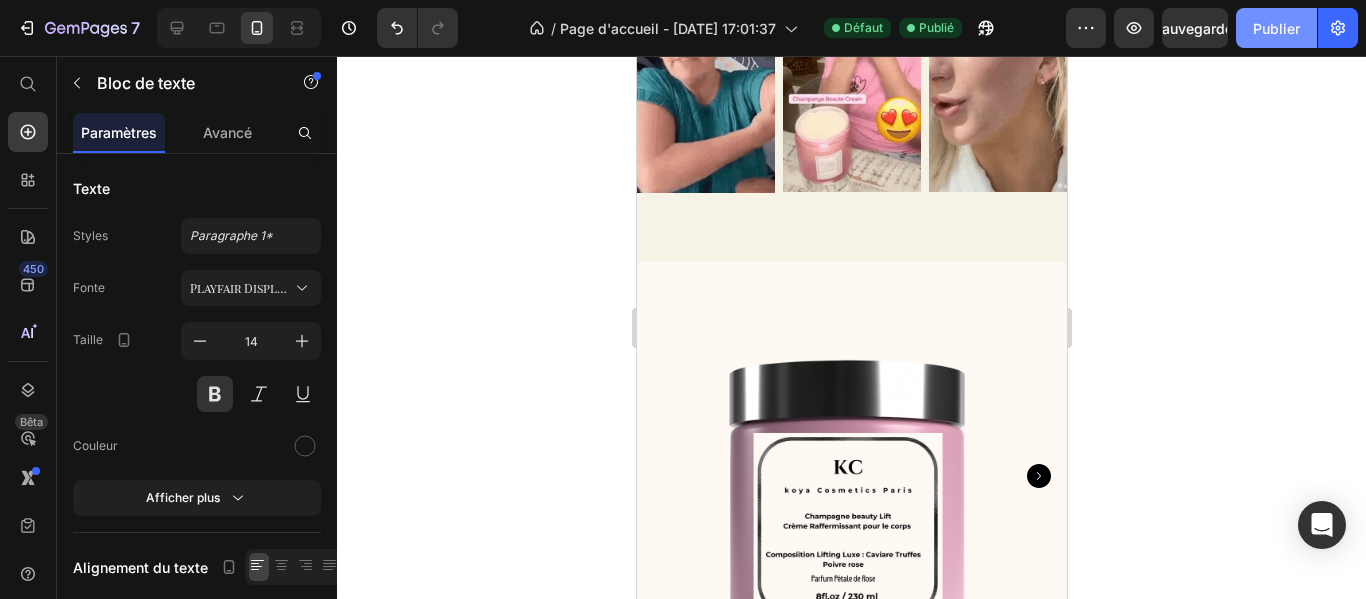 click on "Publier" at bounding box center (1276, 28) 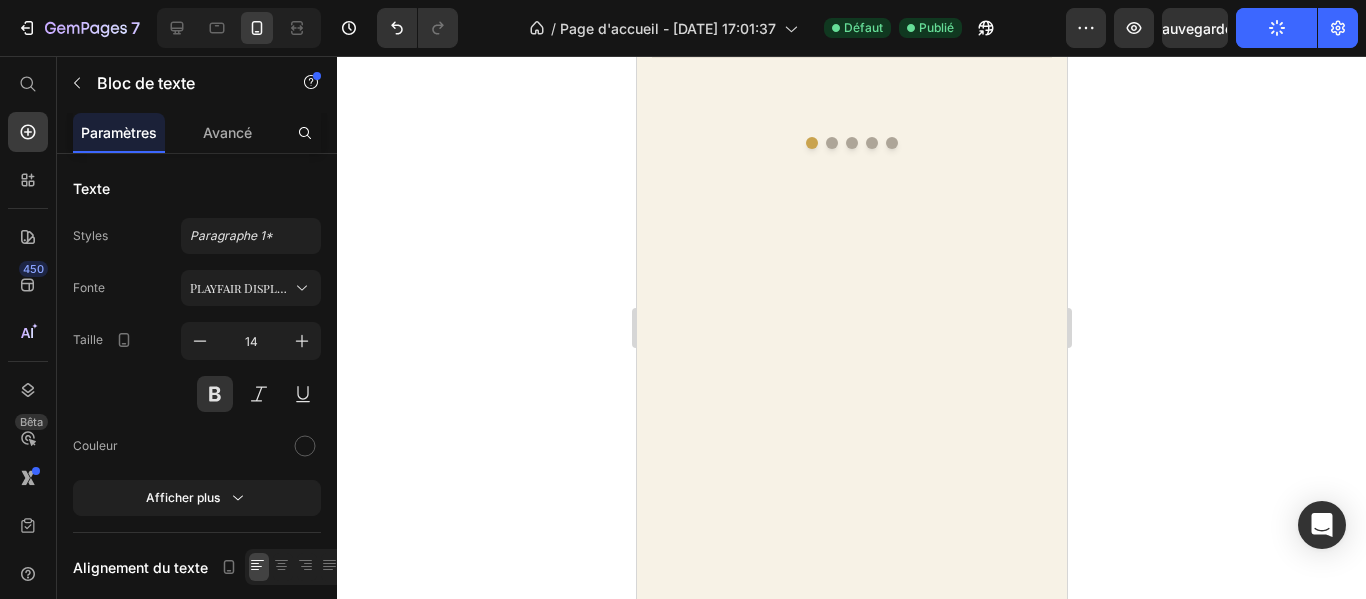 scroll, scrollTop: 946, scrollLeft: 0, axis: vertical 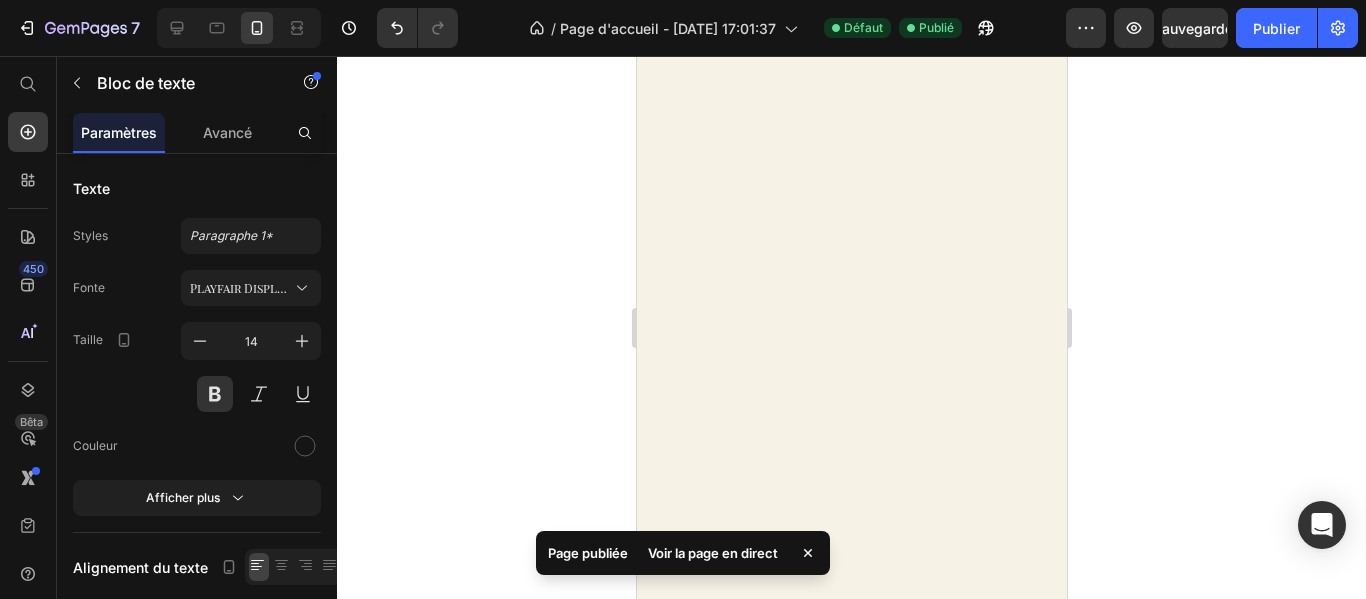 click on "Voir la page en direct" at bounding box center (713, 553) 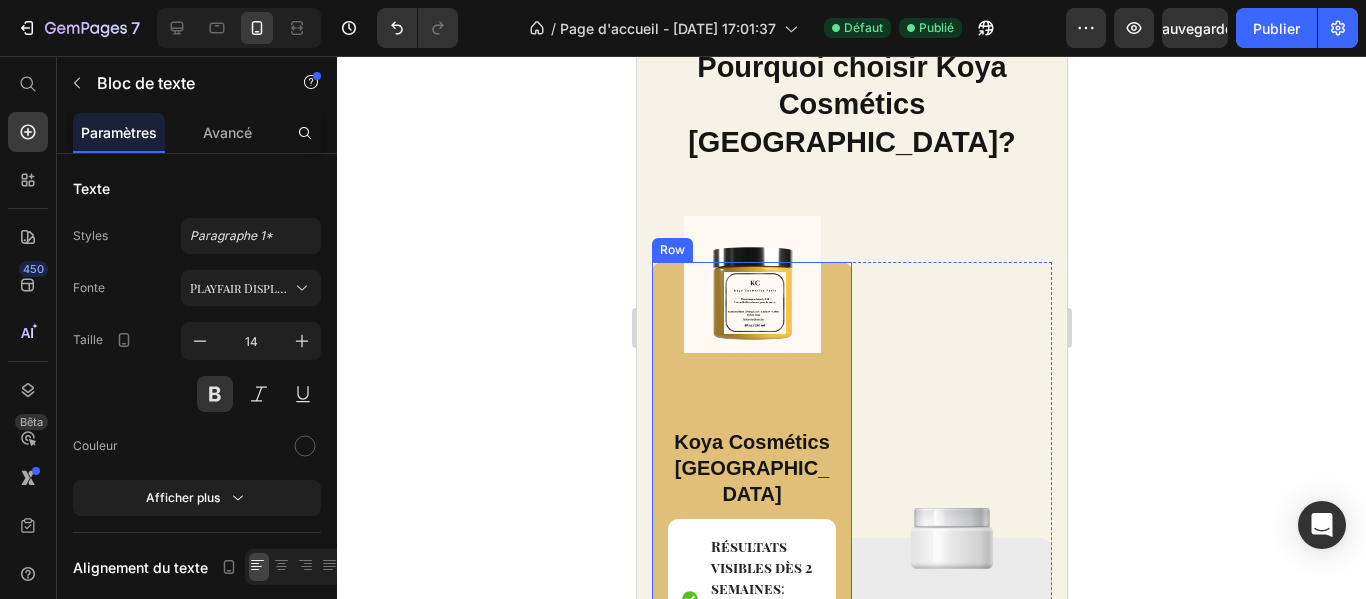 scroll, scrollTop: 4449, scrollLeft: 0, axis: vertical 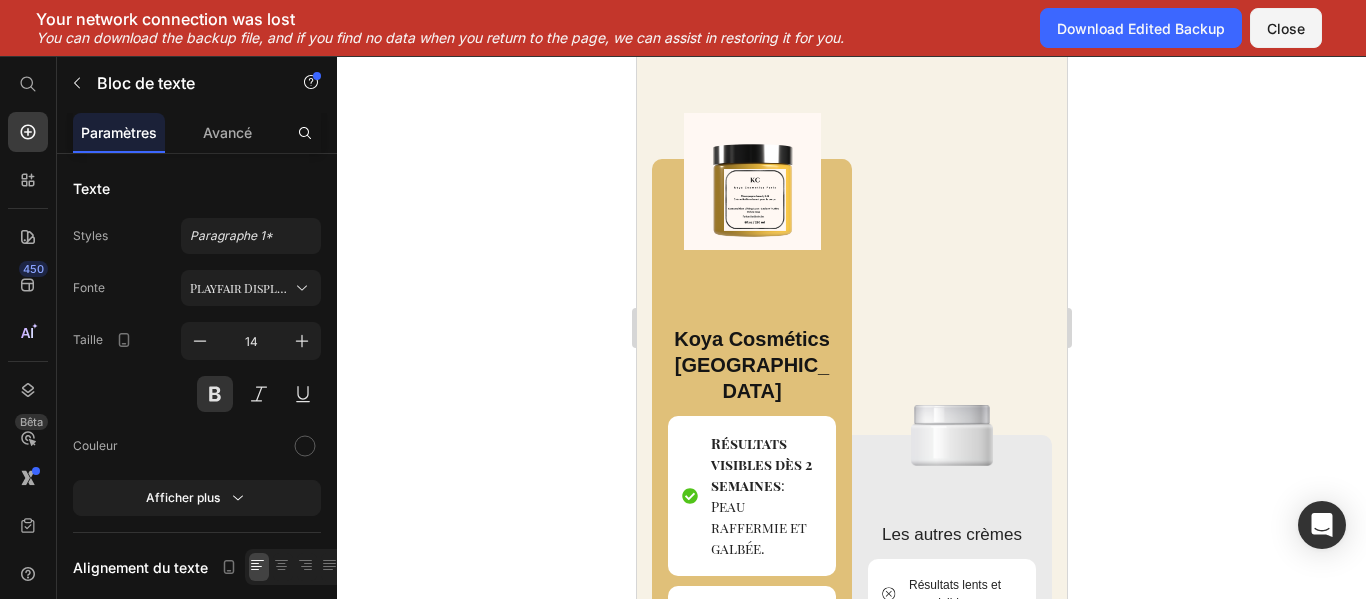 click 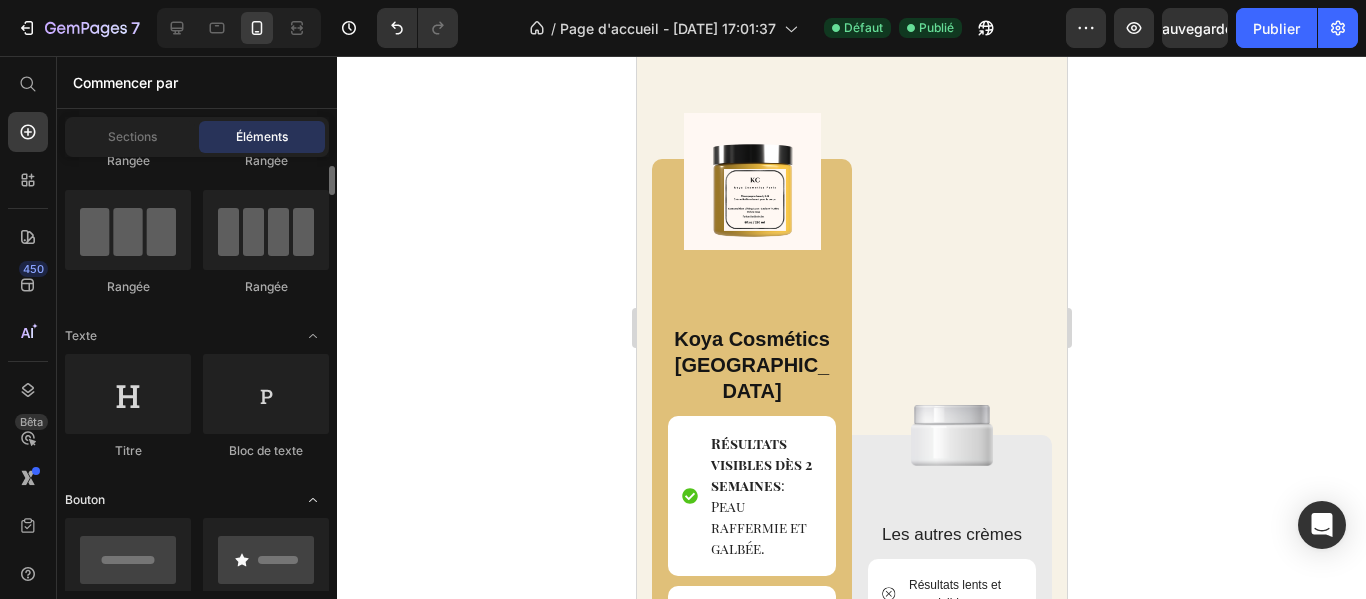 scroll, scrollTop: 0, scrollLeft: 0, axis: both 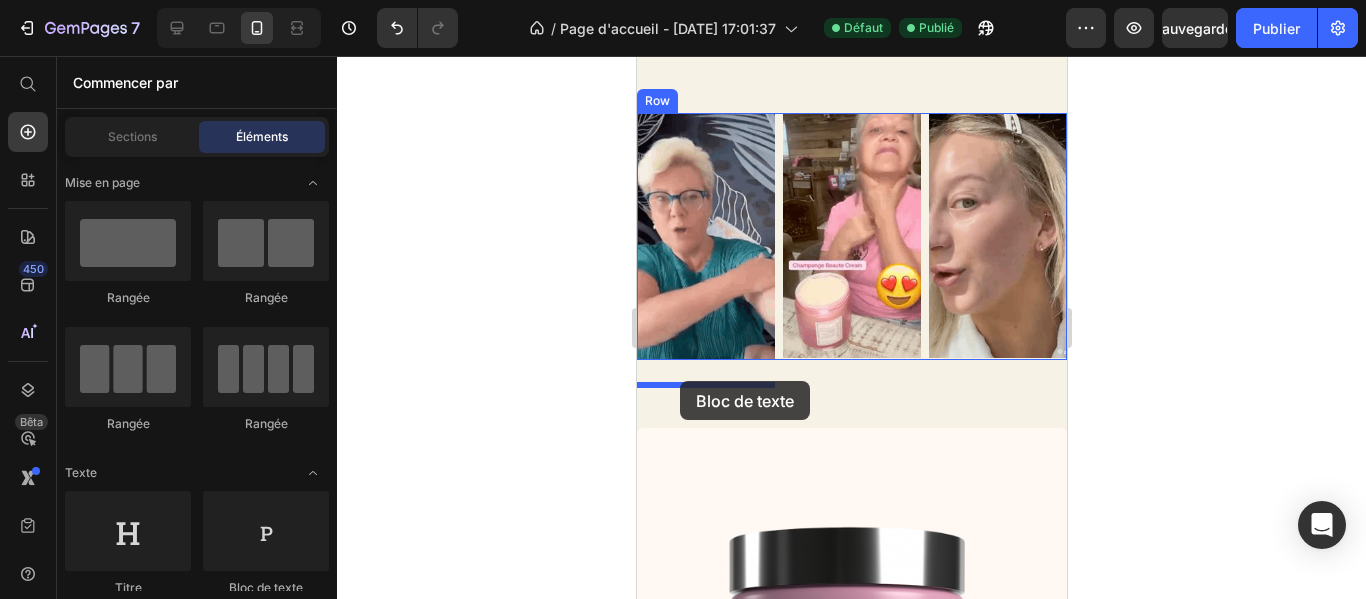 drag, startPoint x: 894, startPoint y: 602, endPoint x: 679, endPoint y: 381, distance: 308.32776 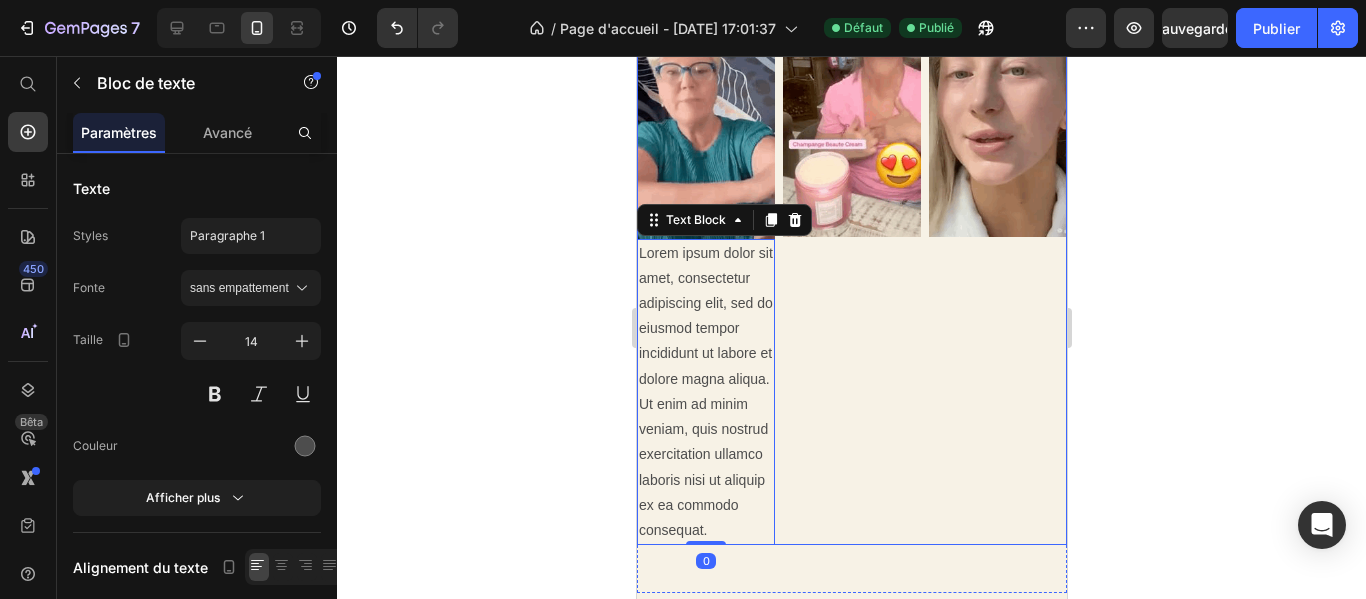 scroll, scrollTop: 3083, scrollLeft: 0, axis: vertical 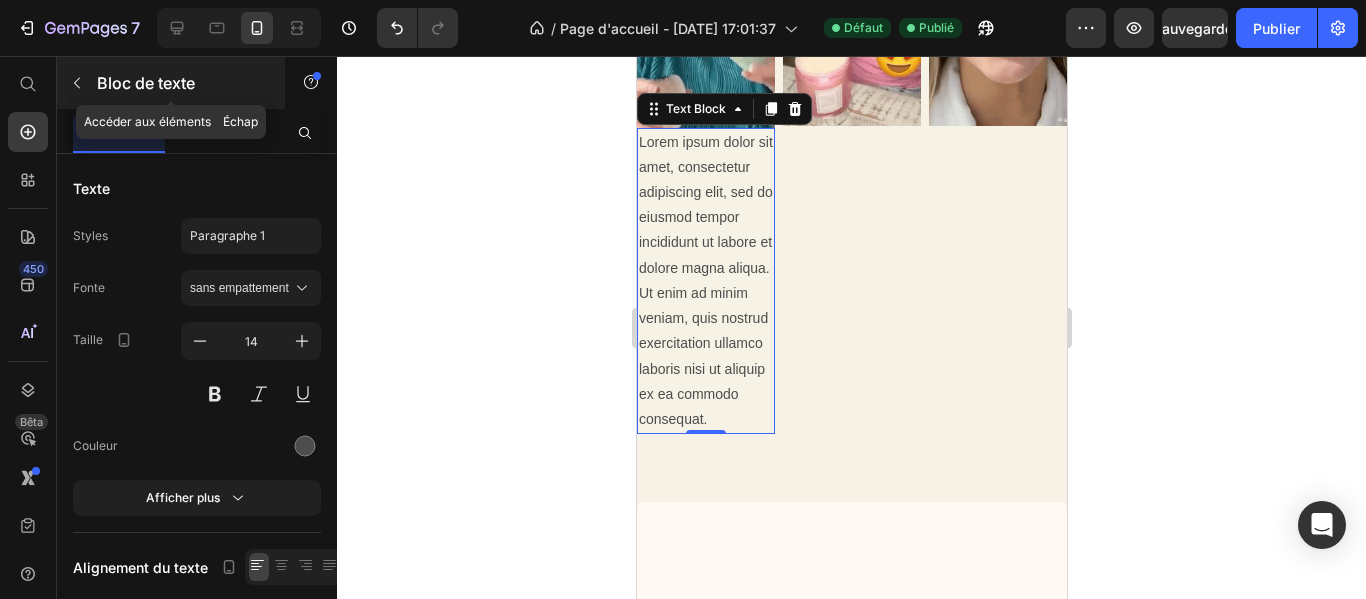 click 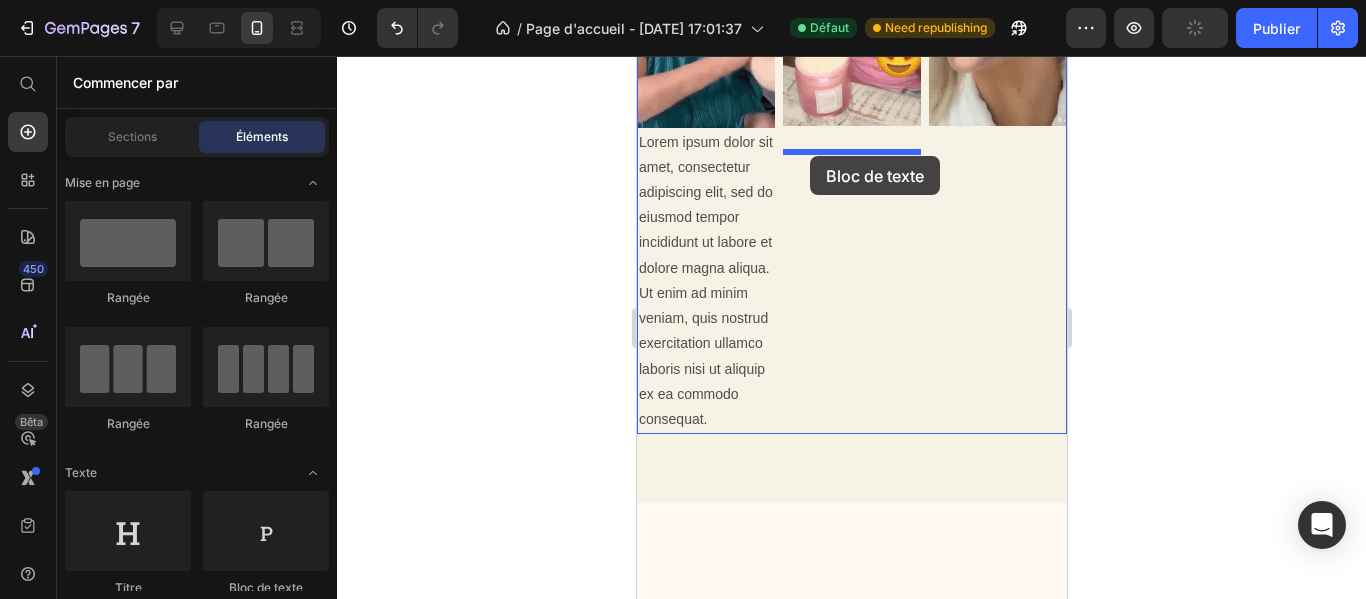 drag, startPoint x: 906, startPoint y: 601, endPoint x: 809, endPoint y: 156, distance: 455.44922 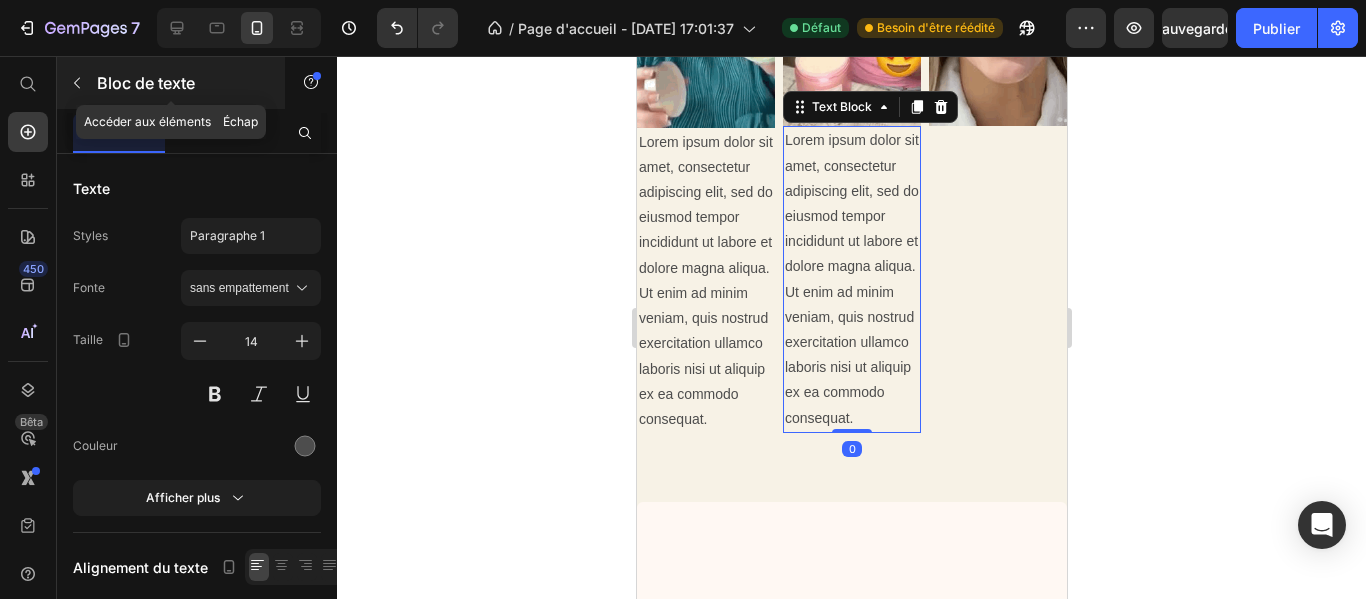 click 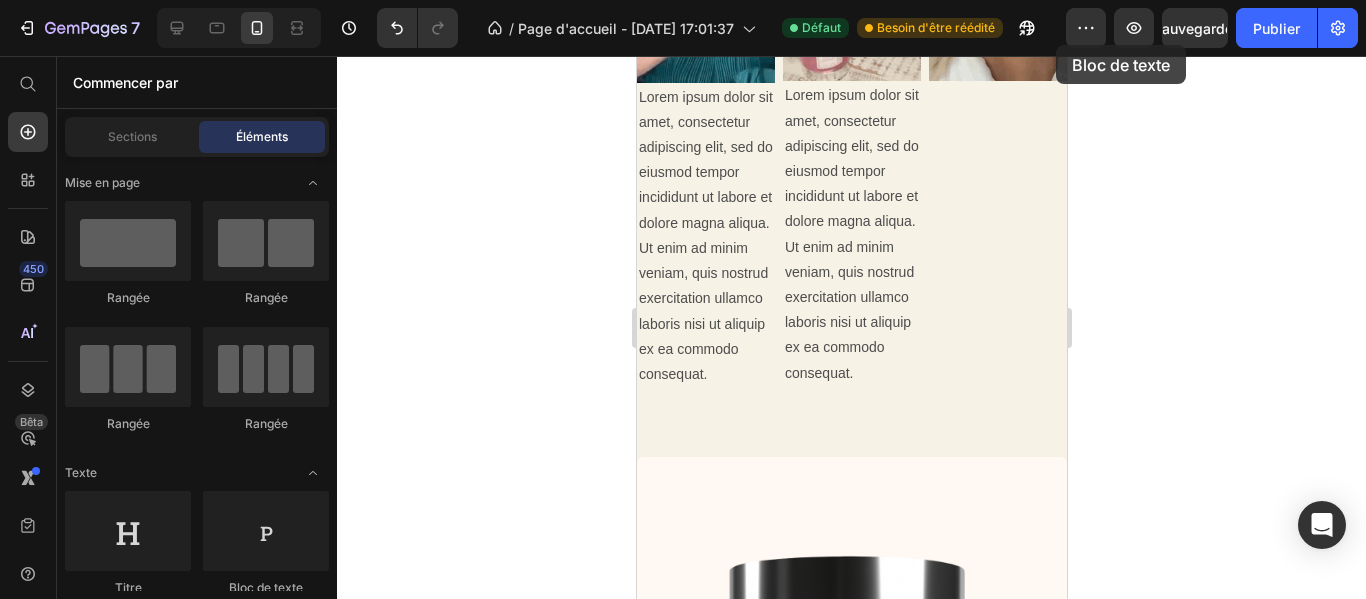scroll, scrollTop: 3088, scrollLeft: 0, axis: vertical 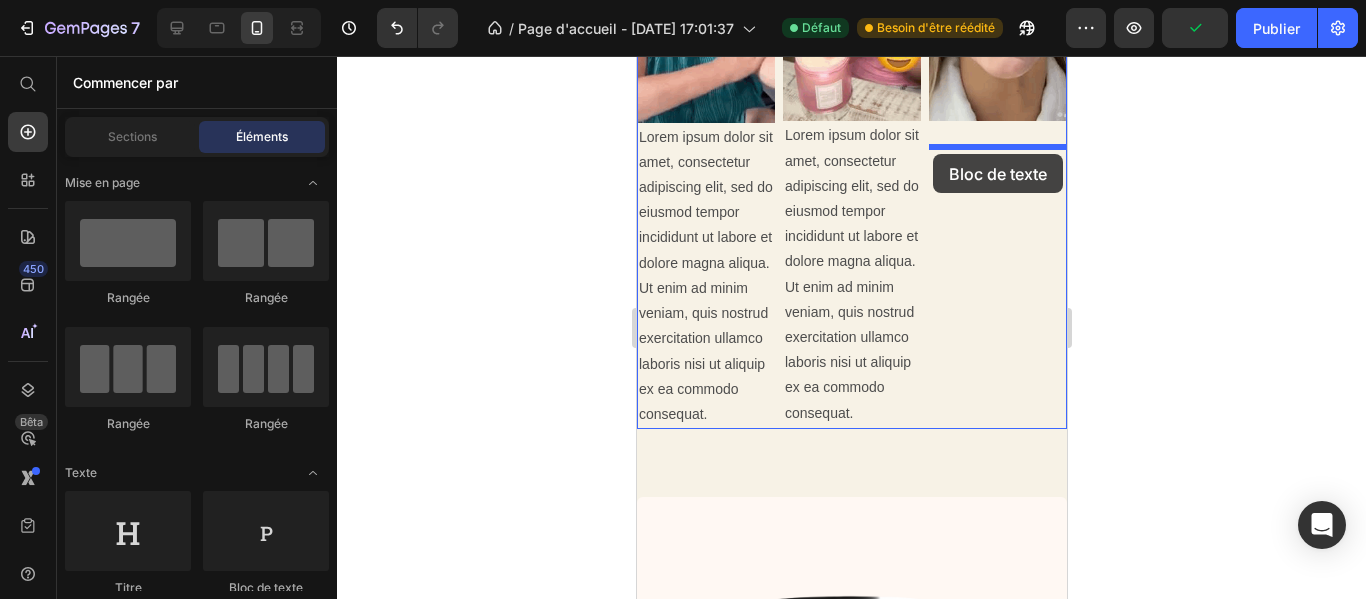 drag, startPoint x: 886, startPoint y: 600, endPoint x: 932, endPoint y: 154, distance: 448.36594 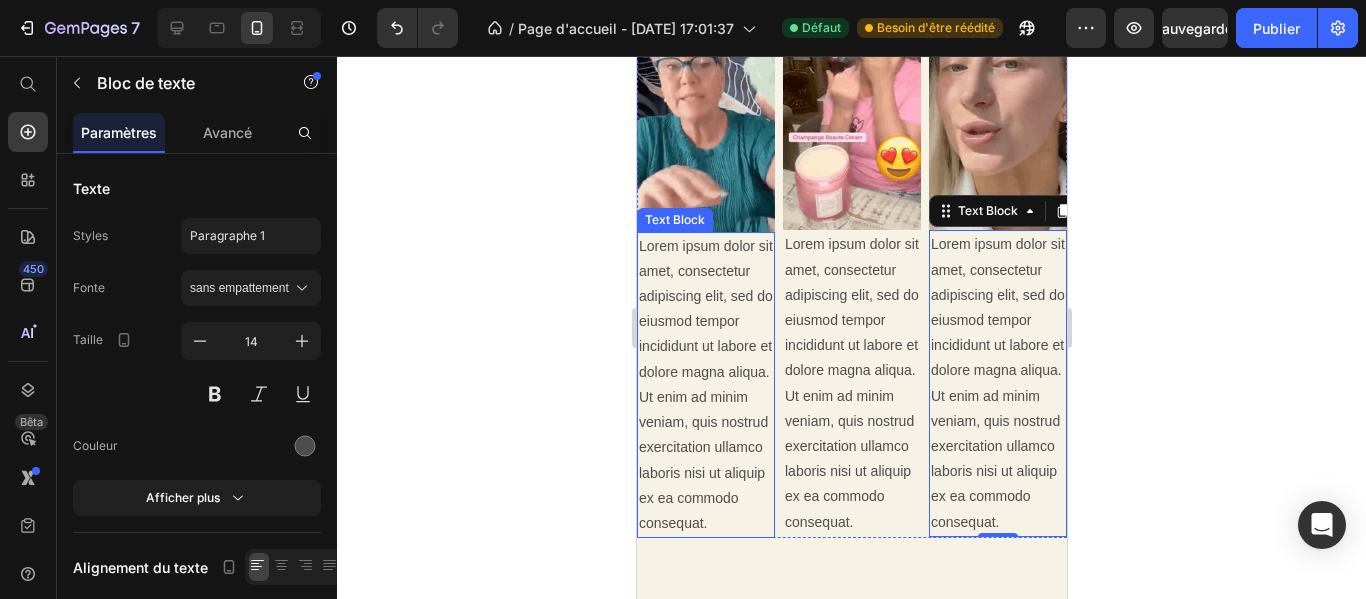 scroll, scrollTop: 2383, scrollLeft: 0, axis: vertical 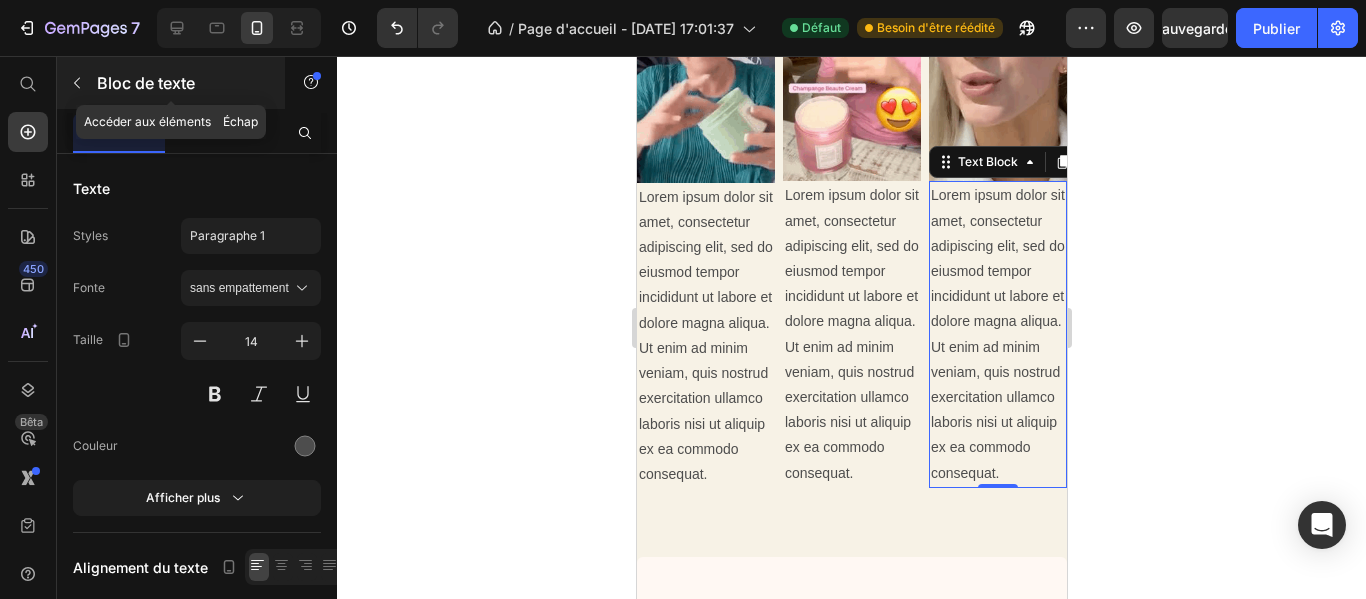 click 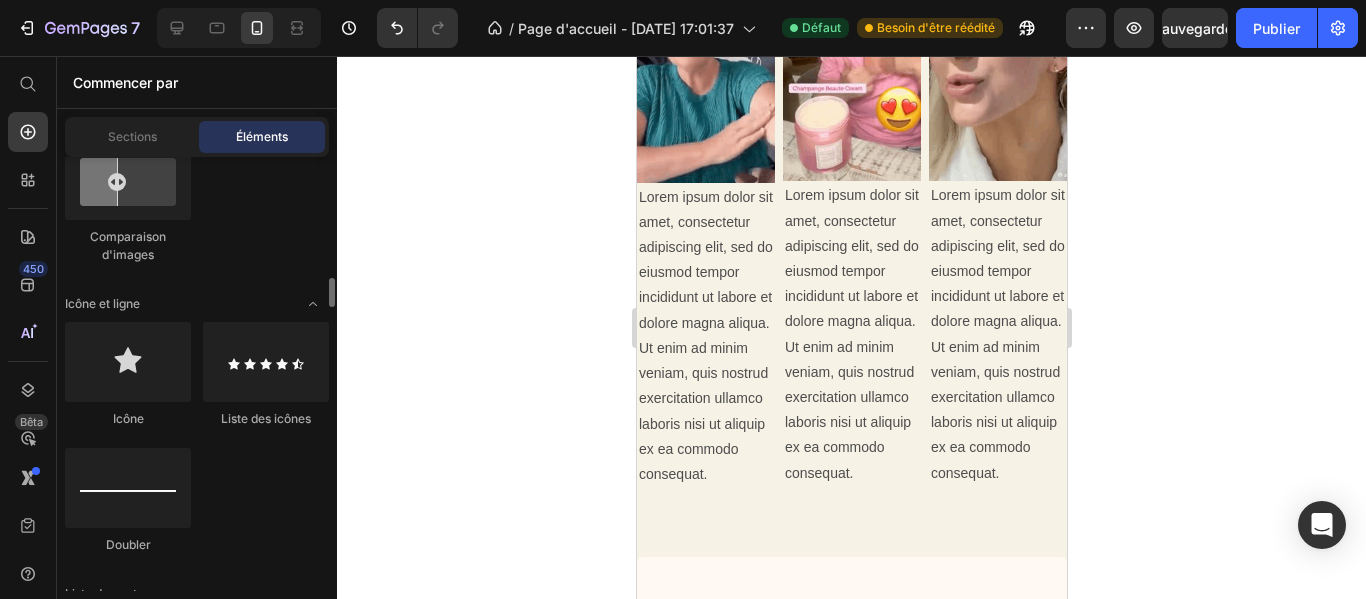 scroll, scrollTop: 1356, scrollLeft: 0, axis: vertical 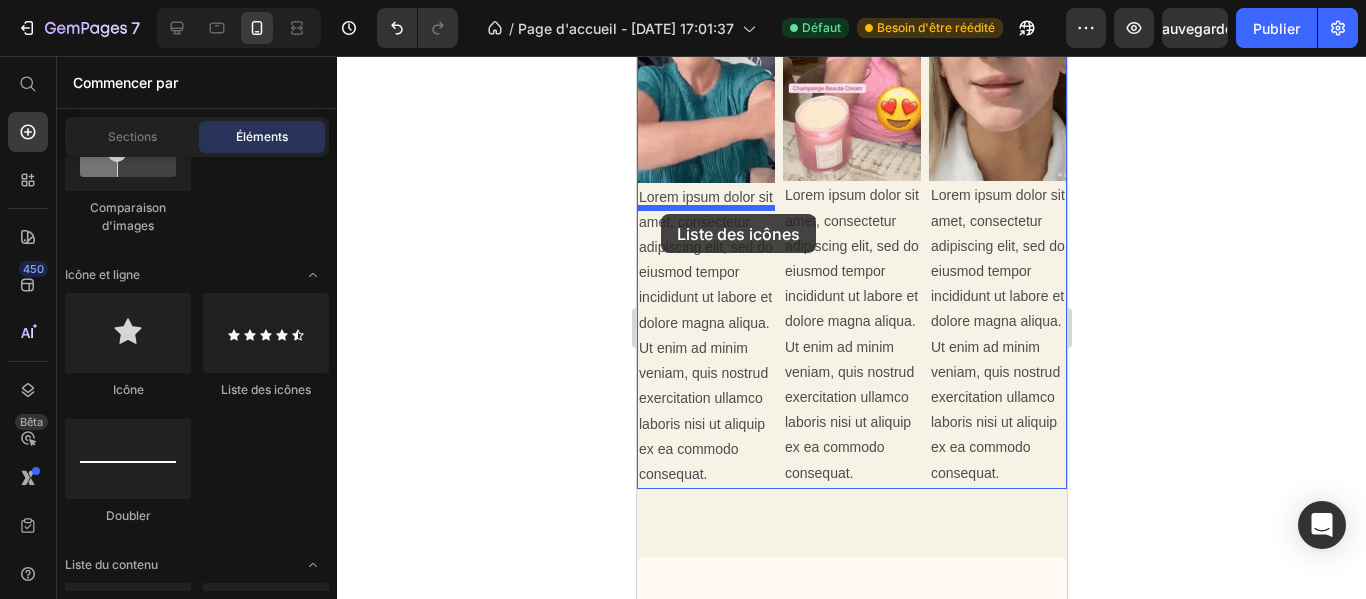drag, startPoint x: 906, startPoint y: 410, endPoint x: 1183, endPoint y: 281, distance: 305.56506 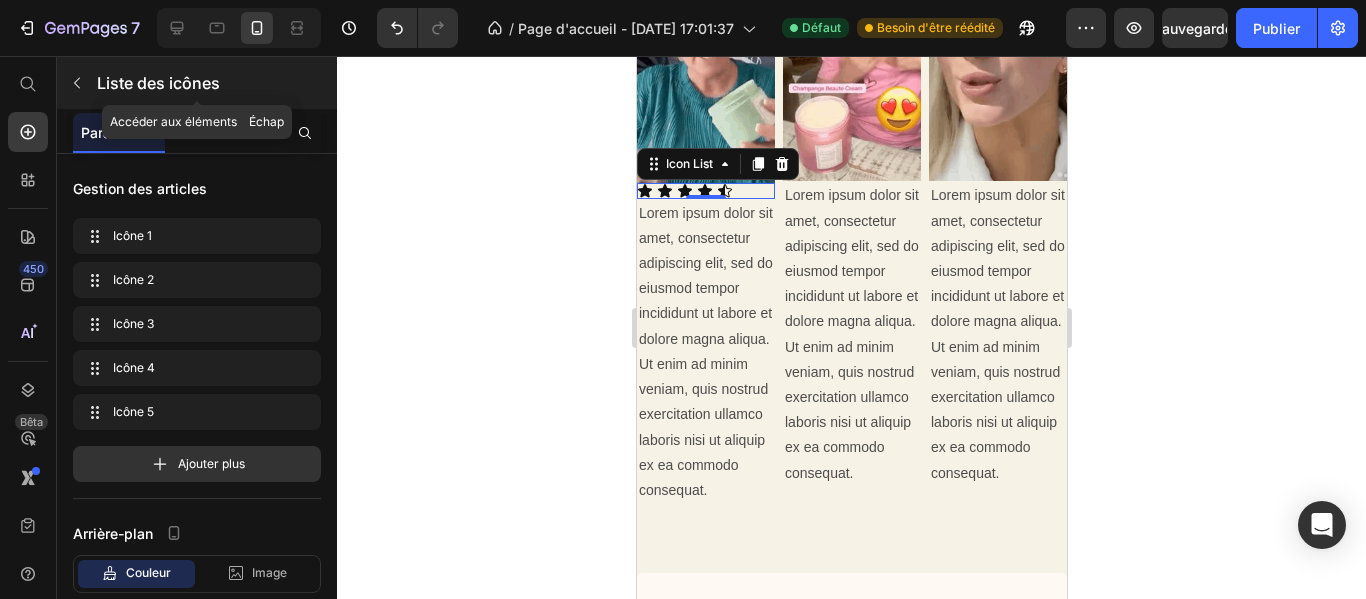 click 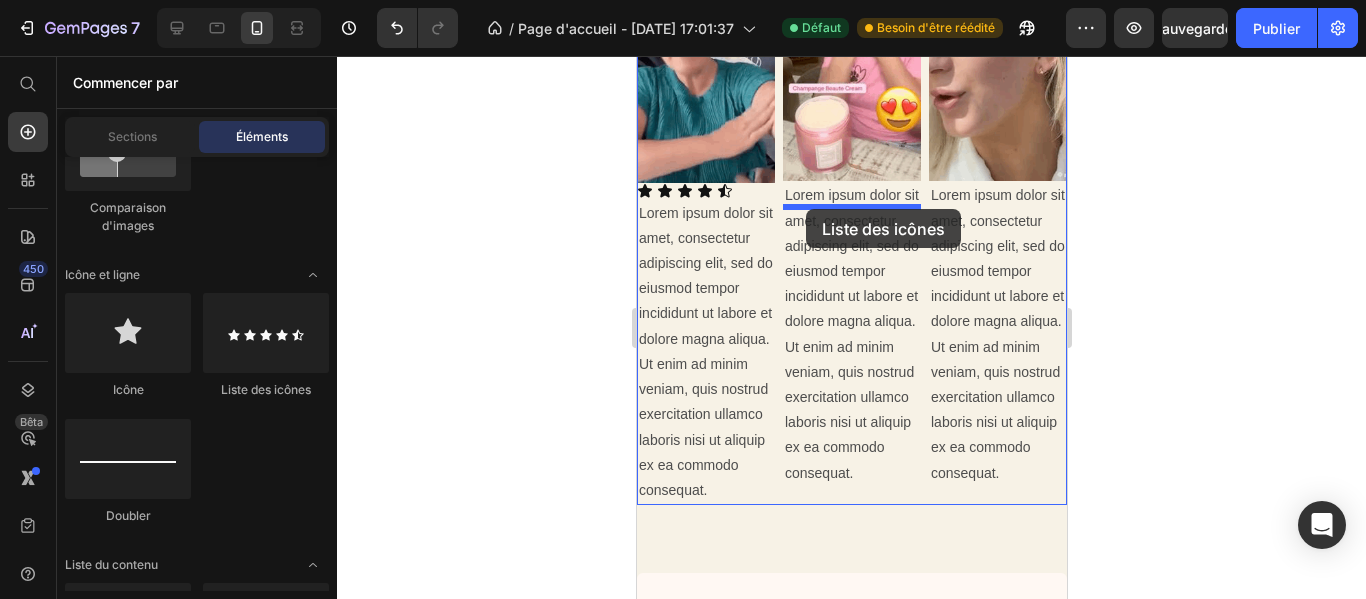 drag, startPoint x: 907, startPoint y: 416, endPoint x: 805, endPoint y: 209, distance: 230.76611 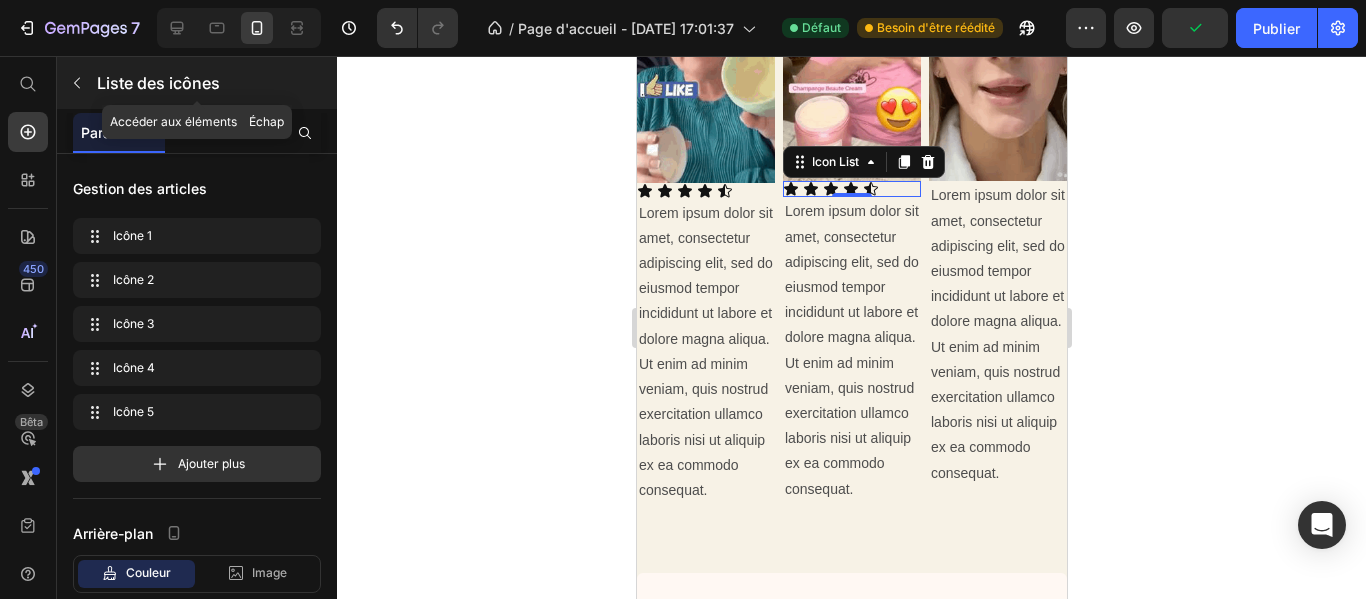 click 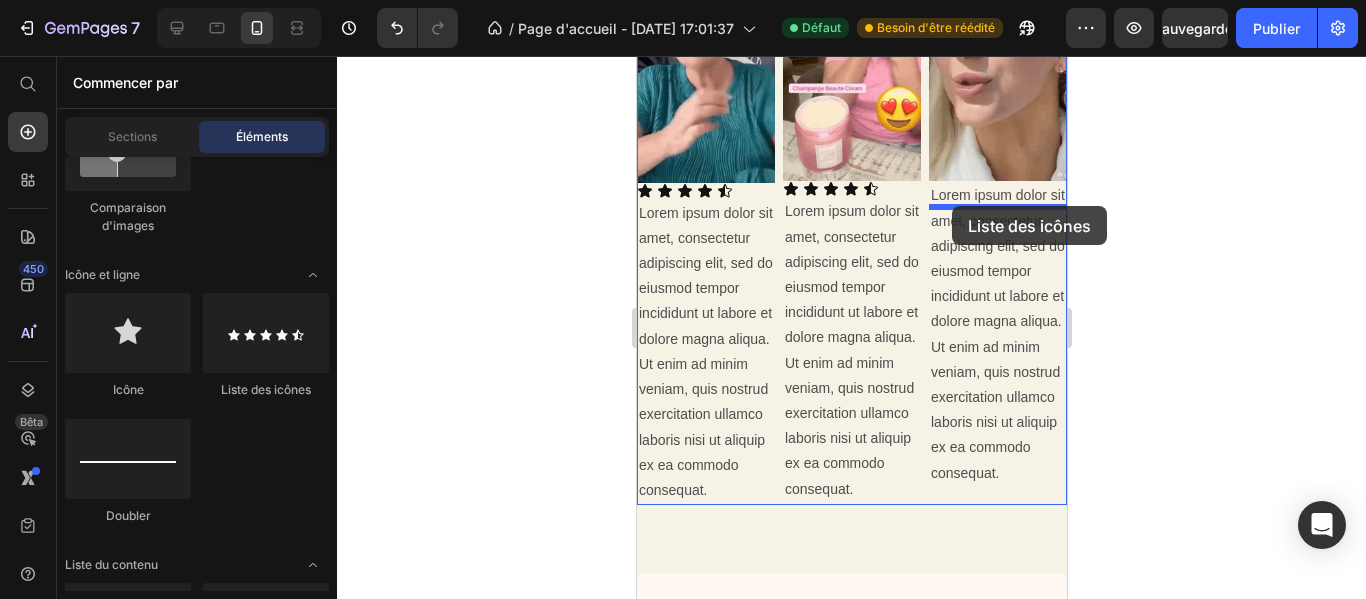 drag, startPoint x: 881, startPoint y: 417, endPoint x: 951, endPoint y: 206, distance: 222.30835 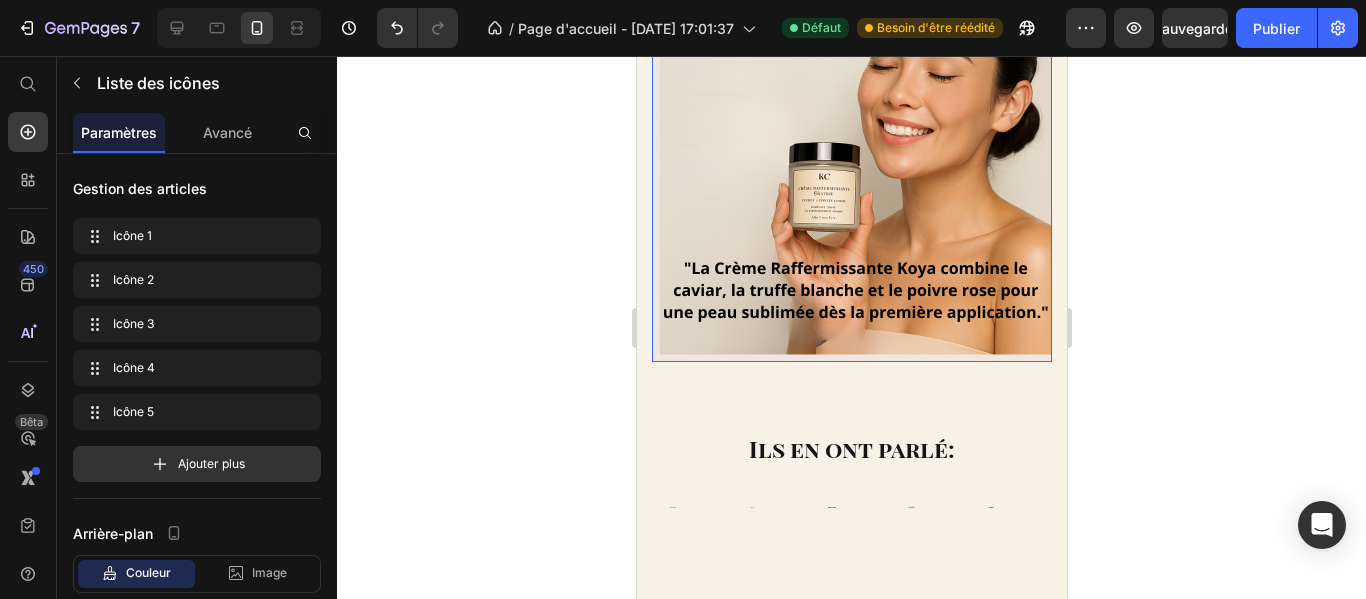 scroll, scrollTop: 484, scrollLeft: 0, axis: vertical 